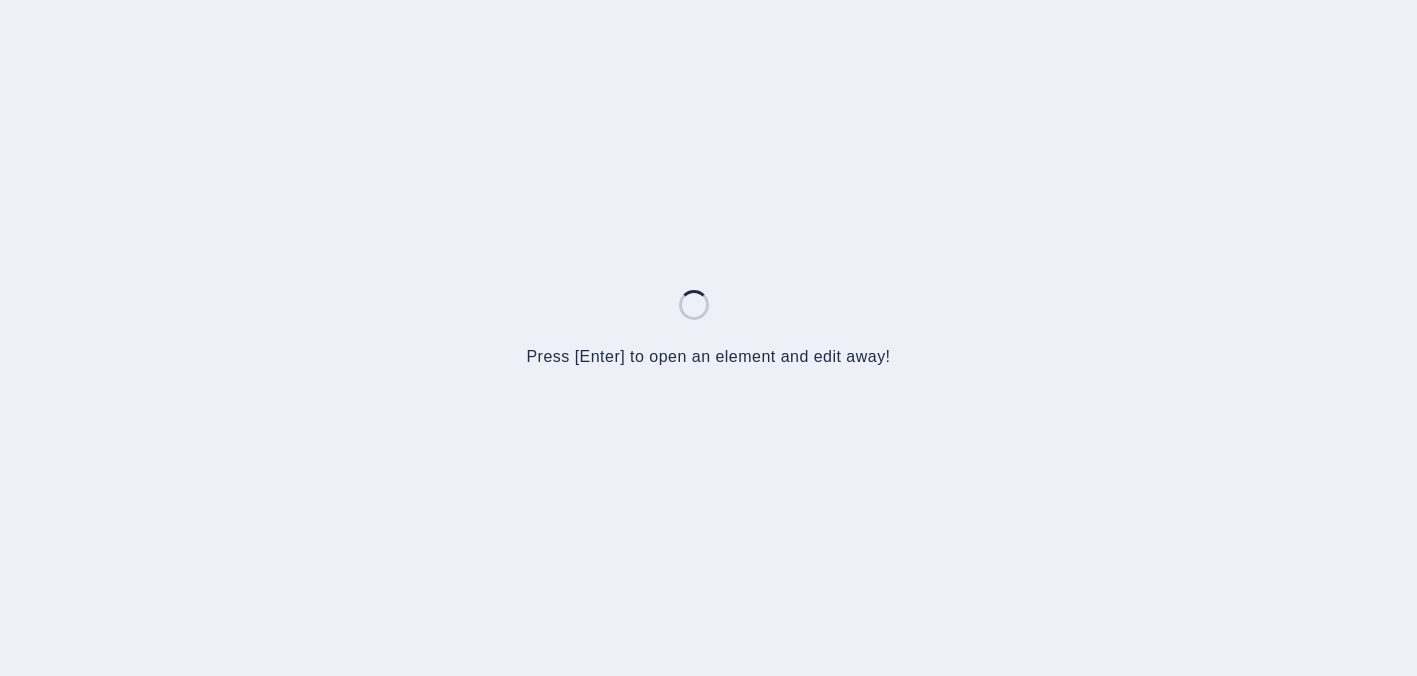 scroll, scrollTop: 0, scrollLeft: 0, axis: both 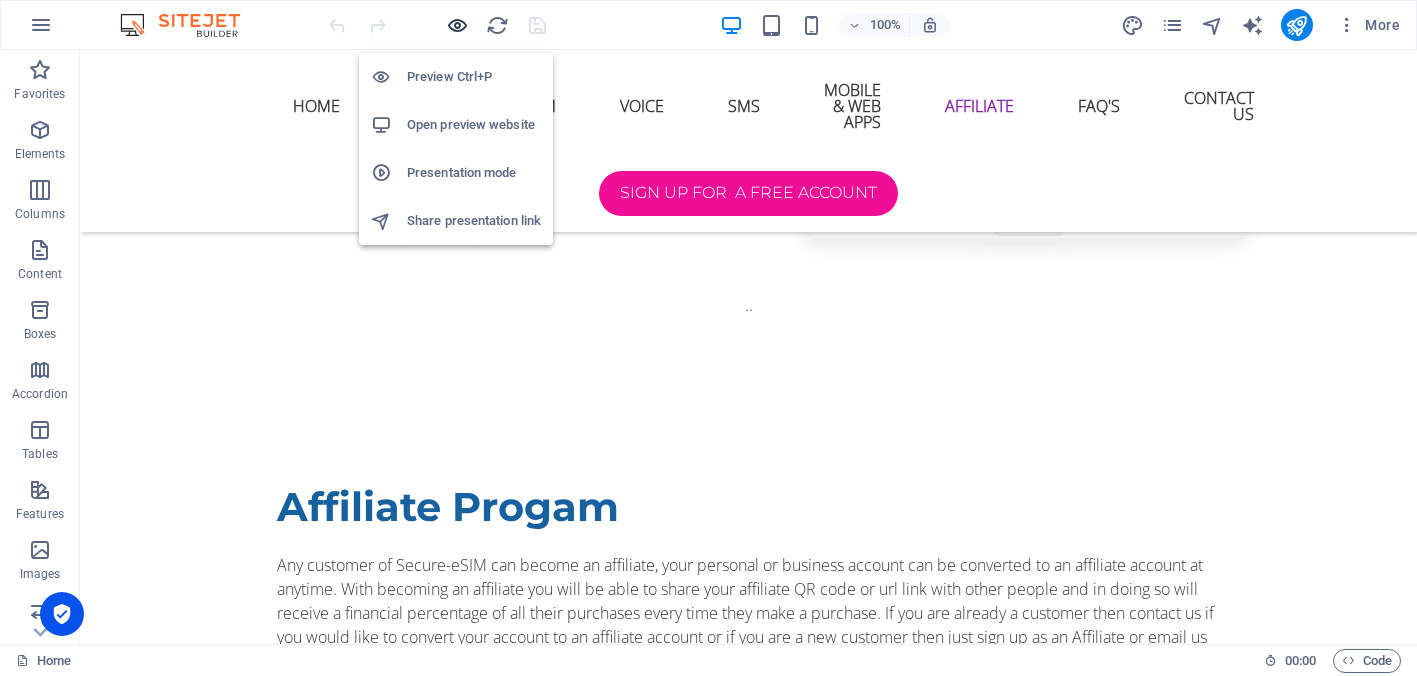 click at bounding box center [457, 25] 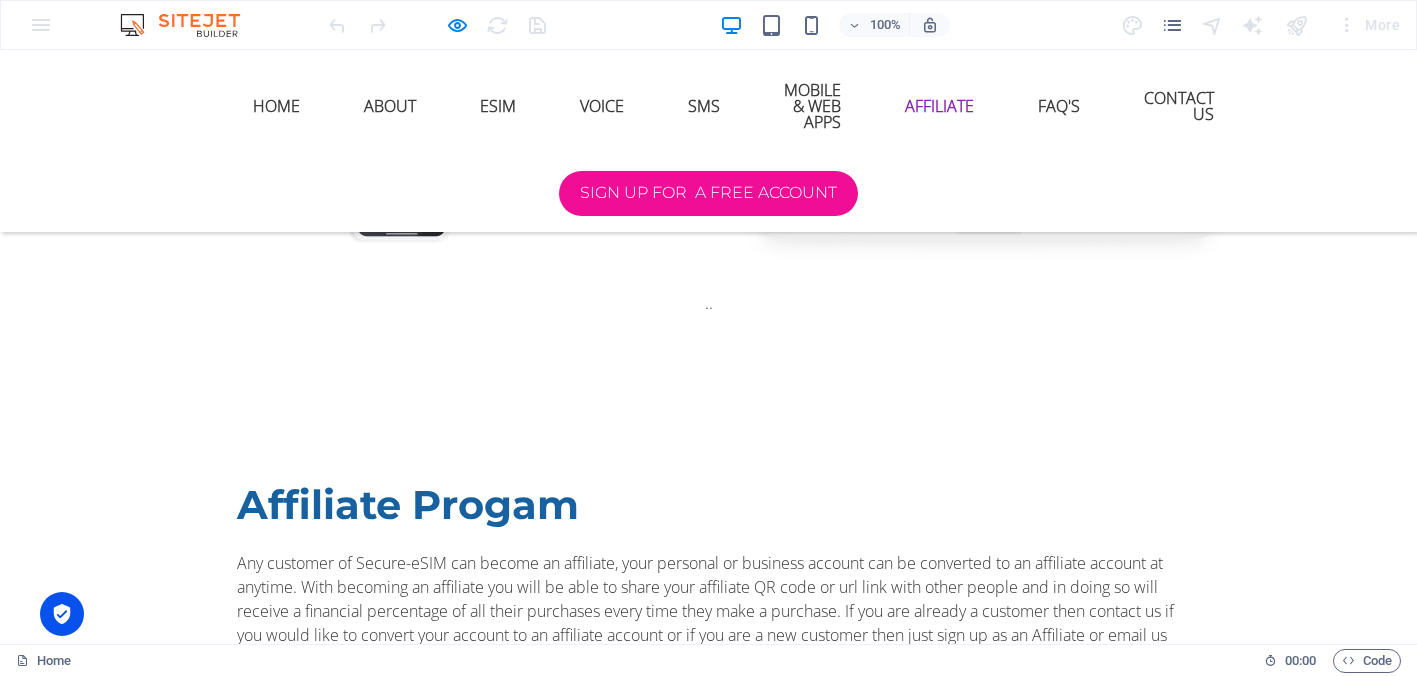 scroll, scrollTop: 5472, scrollLeft: 0, axis: vertical 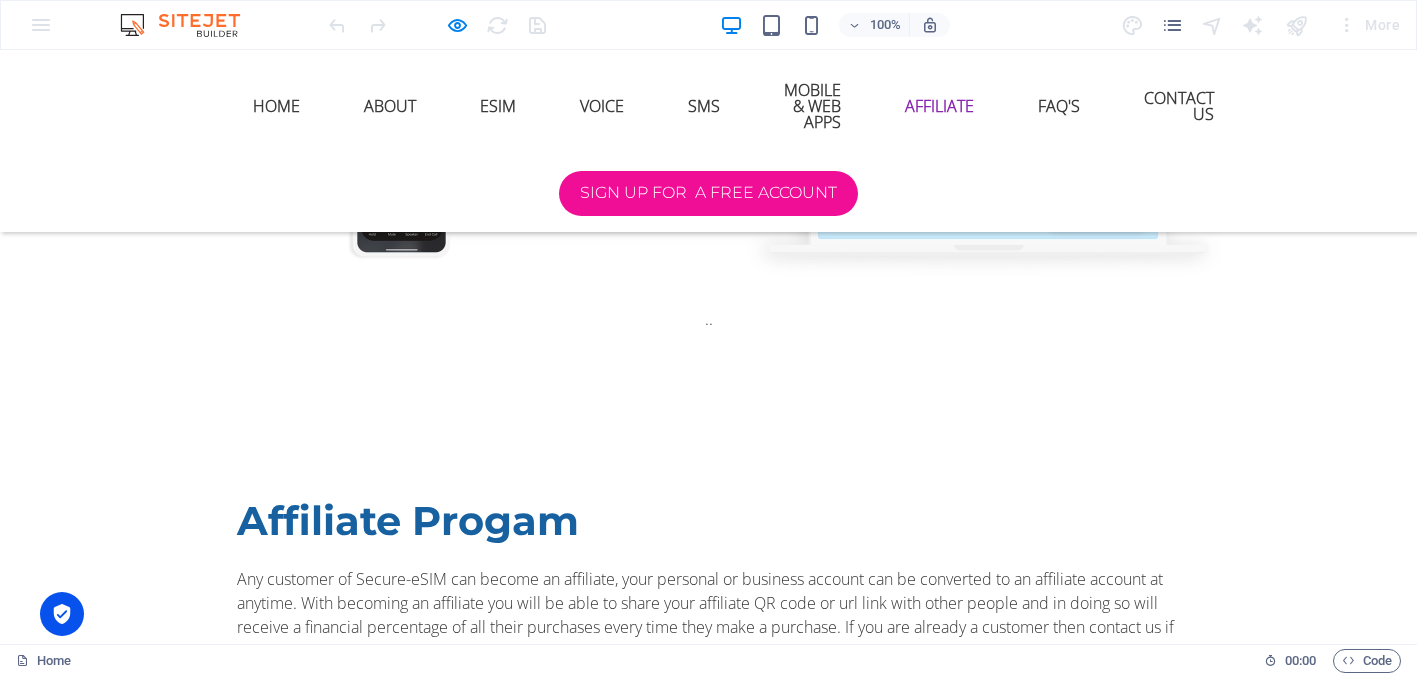 click on "Share Qr CODE" at bounding box center [162, 2438] 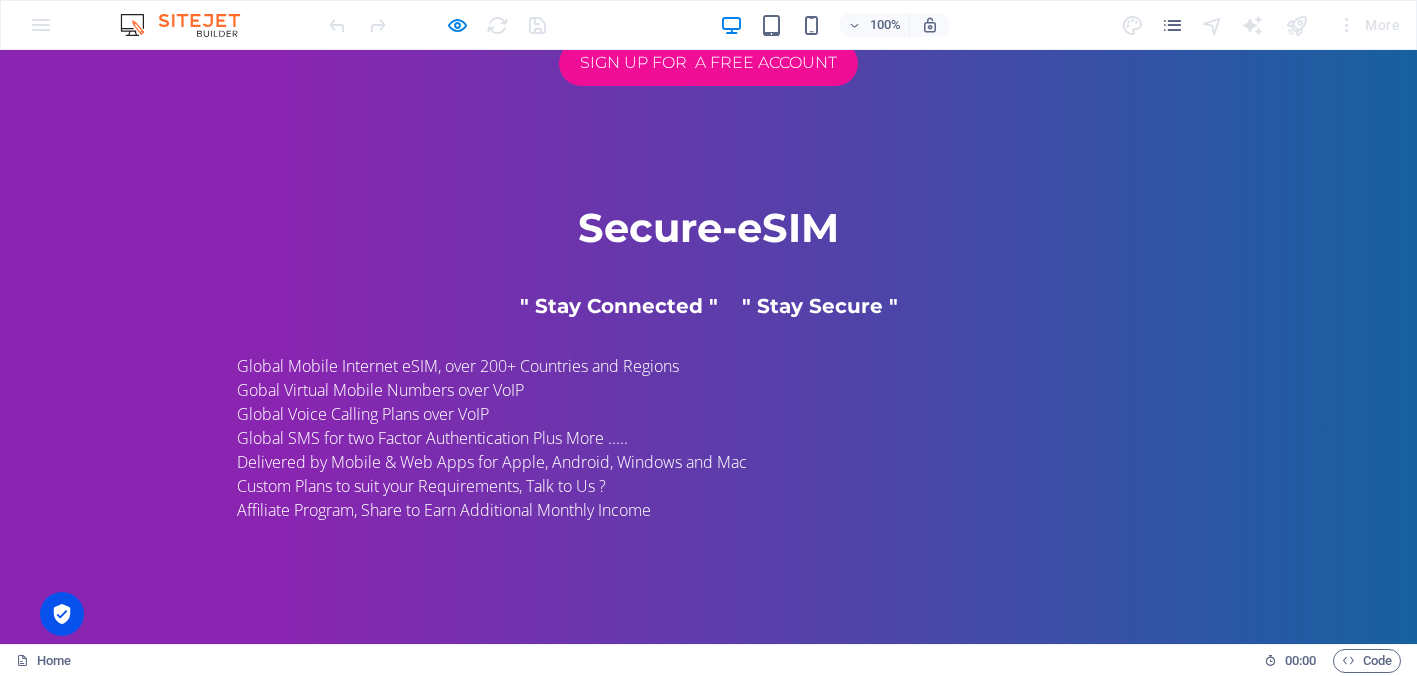 scroll, scrollTop: 151, scrollLeft: 0, axis: vertical 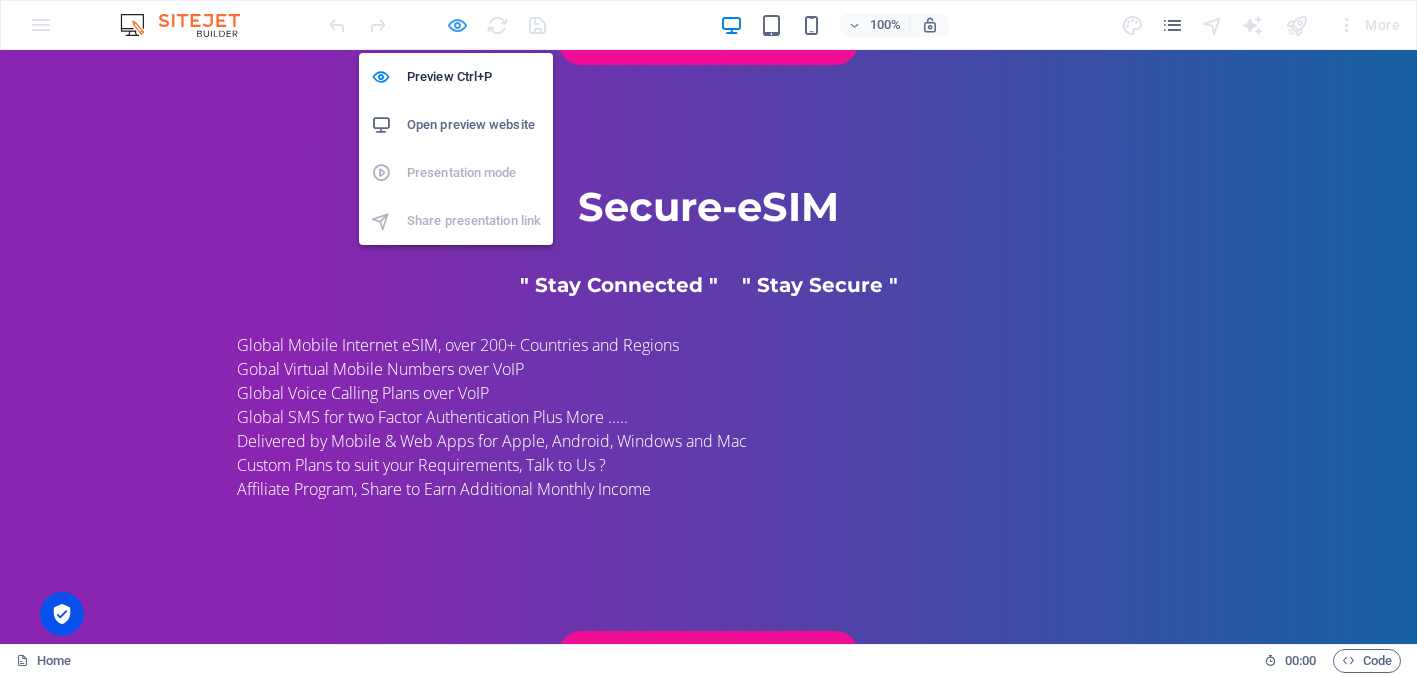 click at bounding box center [457, 25] 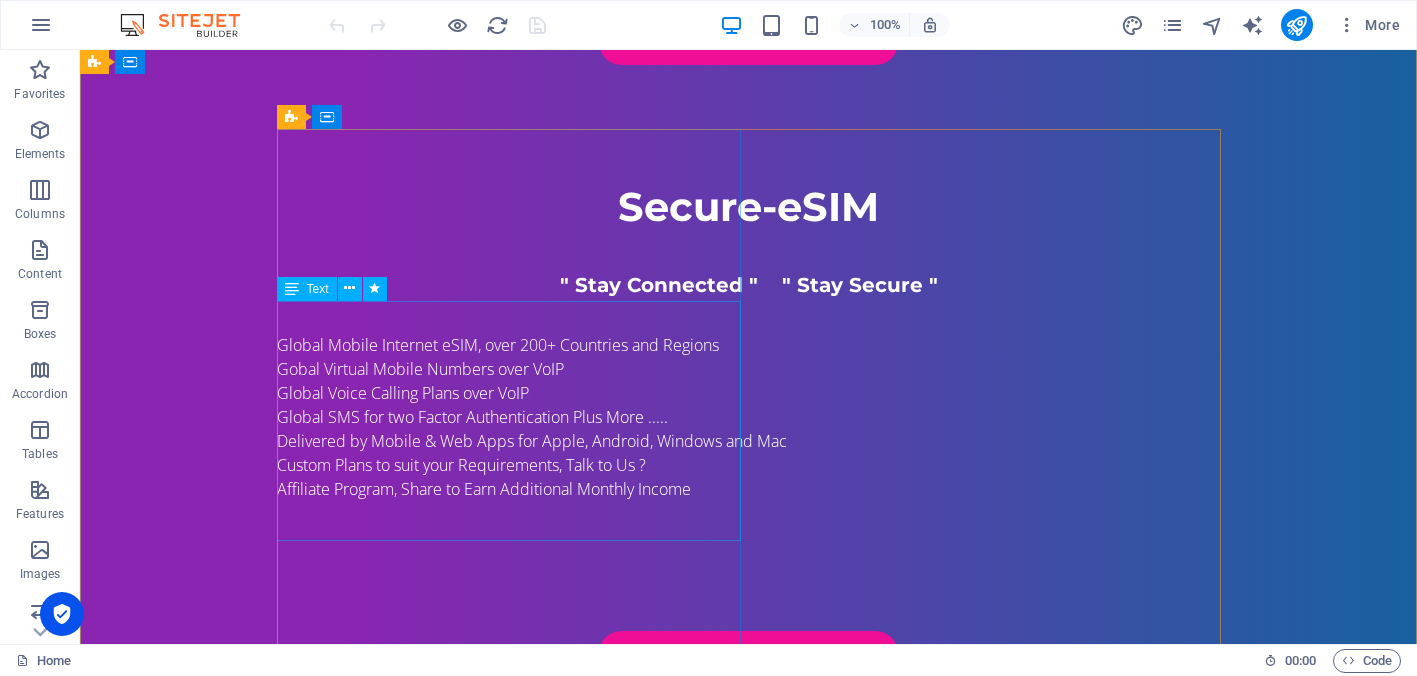 click on "Global Mobile Internet eSIM, over 200+ Countries and Regions Gobal Virtual Mobile Numbers over VoIP Global Voice Calling Plans over VoIP Global SMS for two Factor Authentication Plus More ..... Delivered by Mobile & Web Apps for Apple, Android, Windows and Mac  Custom Plans to suit your Requirements, Talk to Us ? Affiliate Program, Share to Earn Additional Monthly Income" at bounding box center [749, 441] 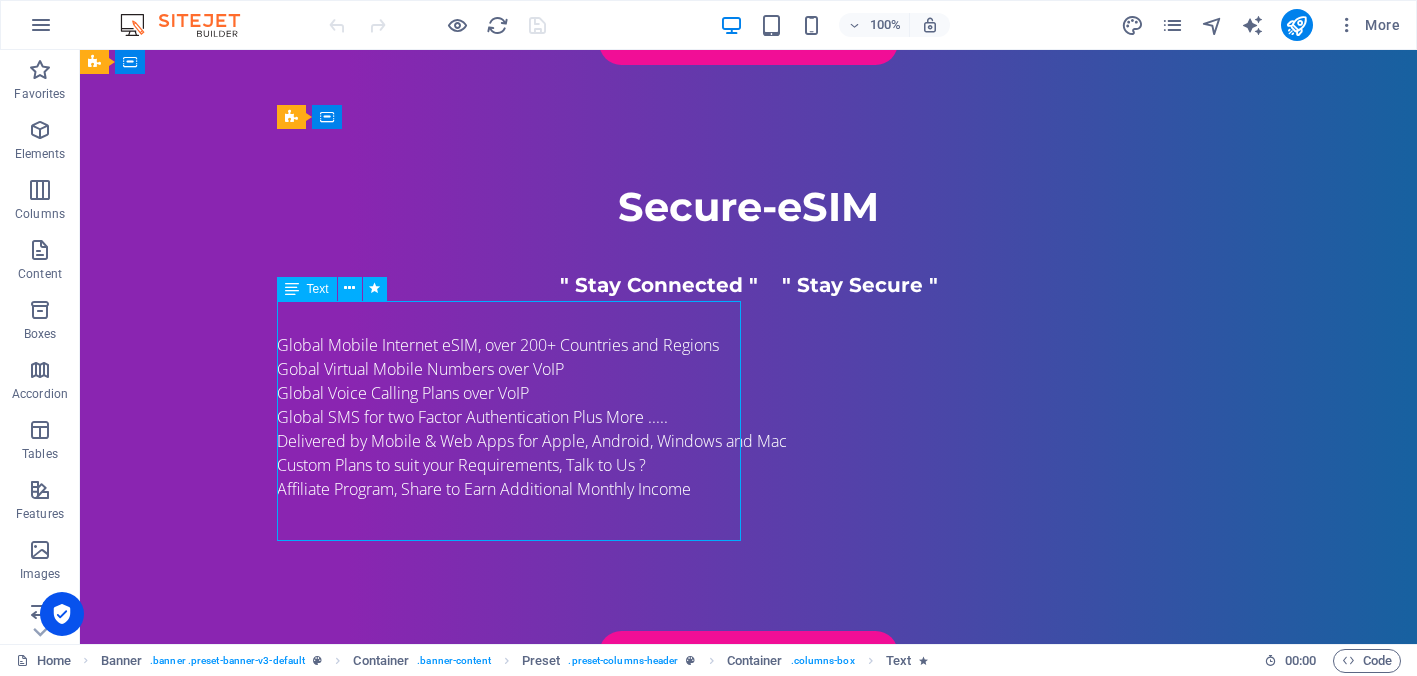 click on "Global Mobile Internet eSIM, over 200+ Countries and Regions Gobal Virtual Mobile Numbers over VoIP Global Voice Calling Plans over VoIP Global SMS for two Factor Authentication Plus More ..... Delivered by Mobile & Web Apps for Apple, Android, Windows and Mac  Custom Plans to suit your Requirements, Talk to Us ? Affiliate Program, Share to Earn Additional Monthly Income" at bounding box center (749, 441) 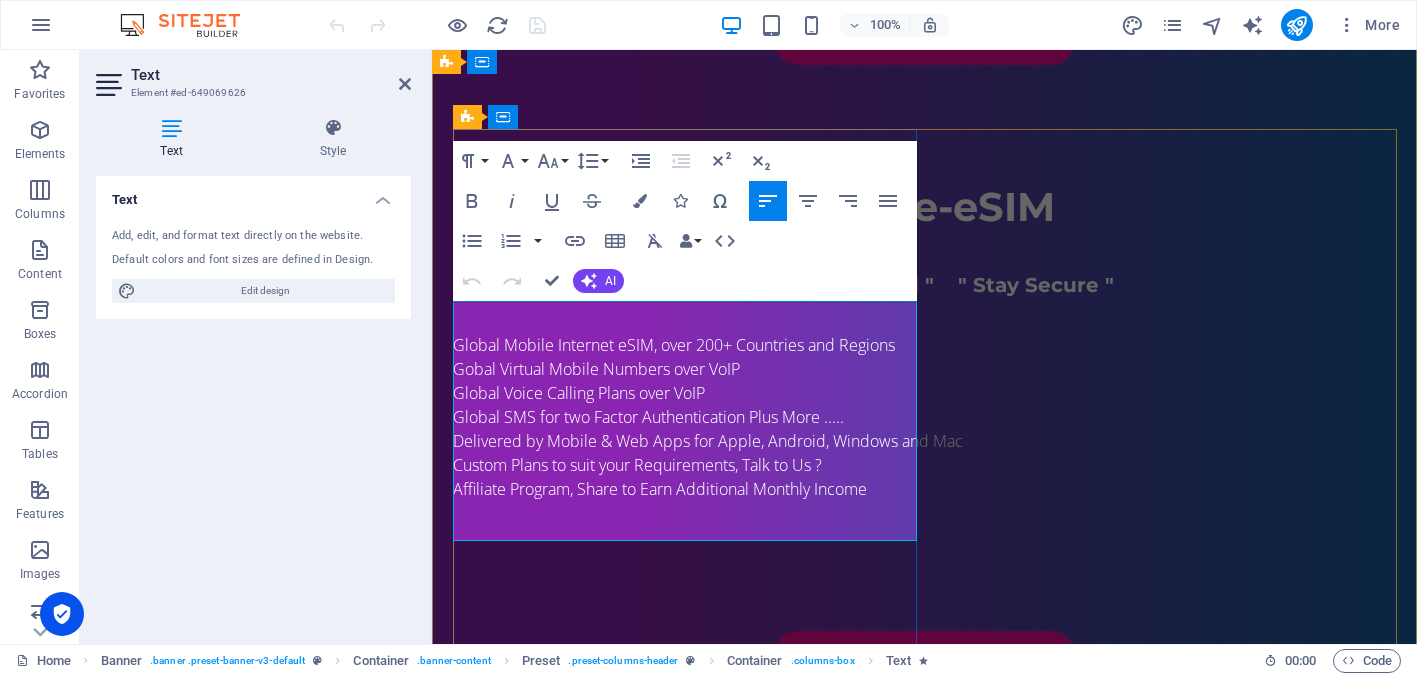click on "Delivered by Mobile & Web Apps for Apple, Android, Windows and Mac" at bounding box center [708, 441] 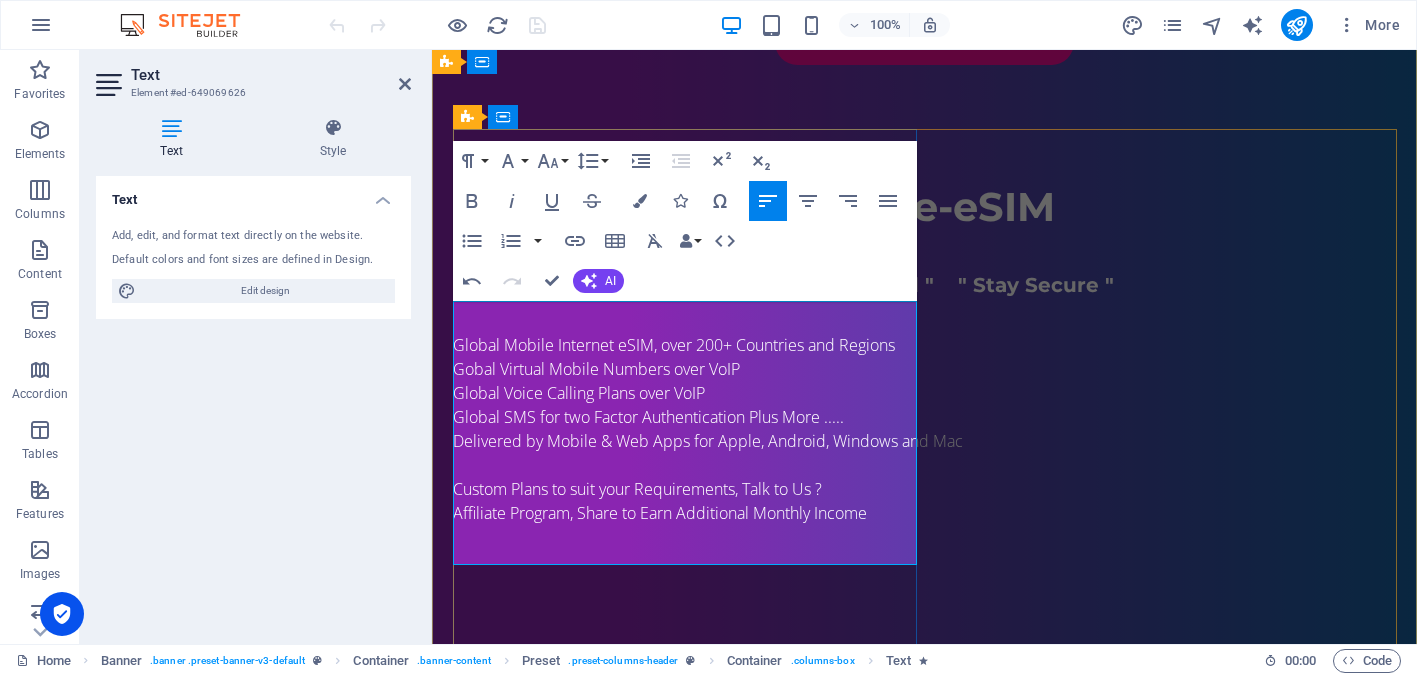 type 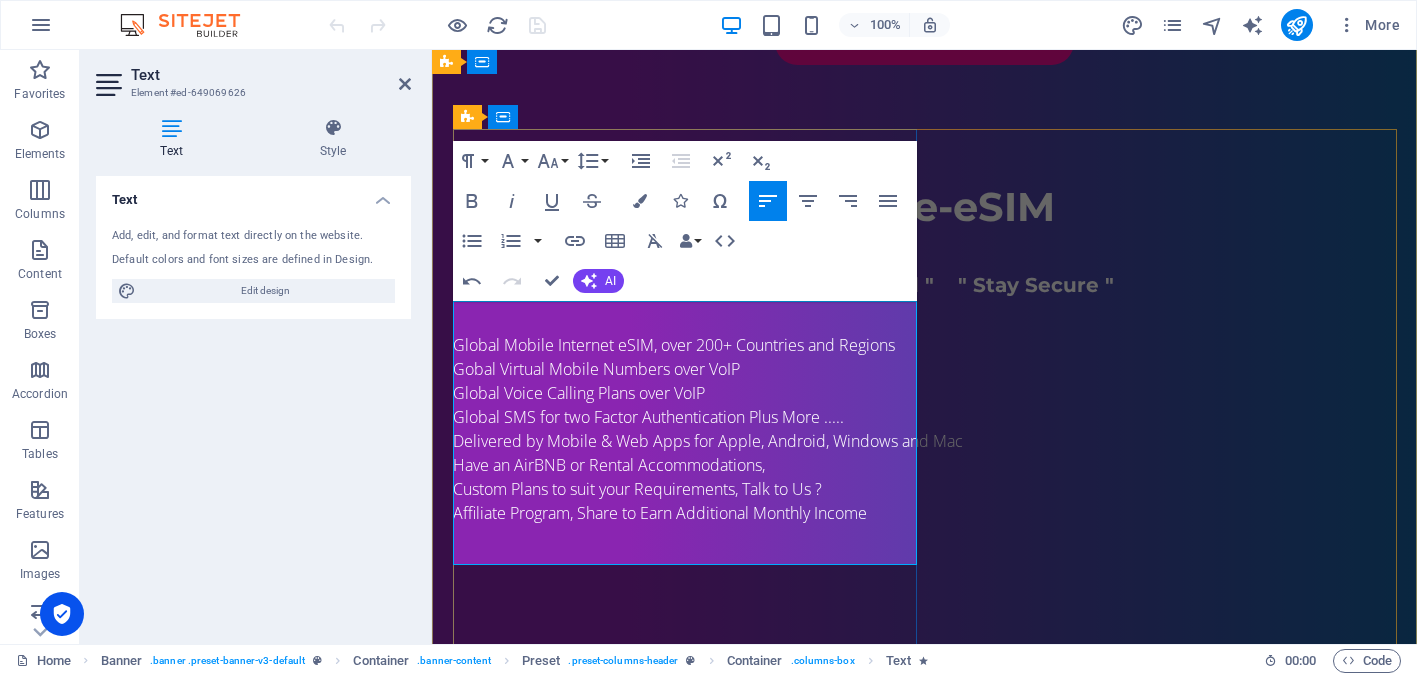 click on "Have an AirBNB or Rental Accommodations," at bounding box center (609, 465) 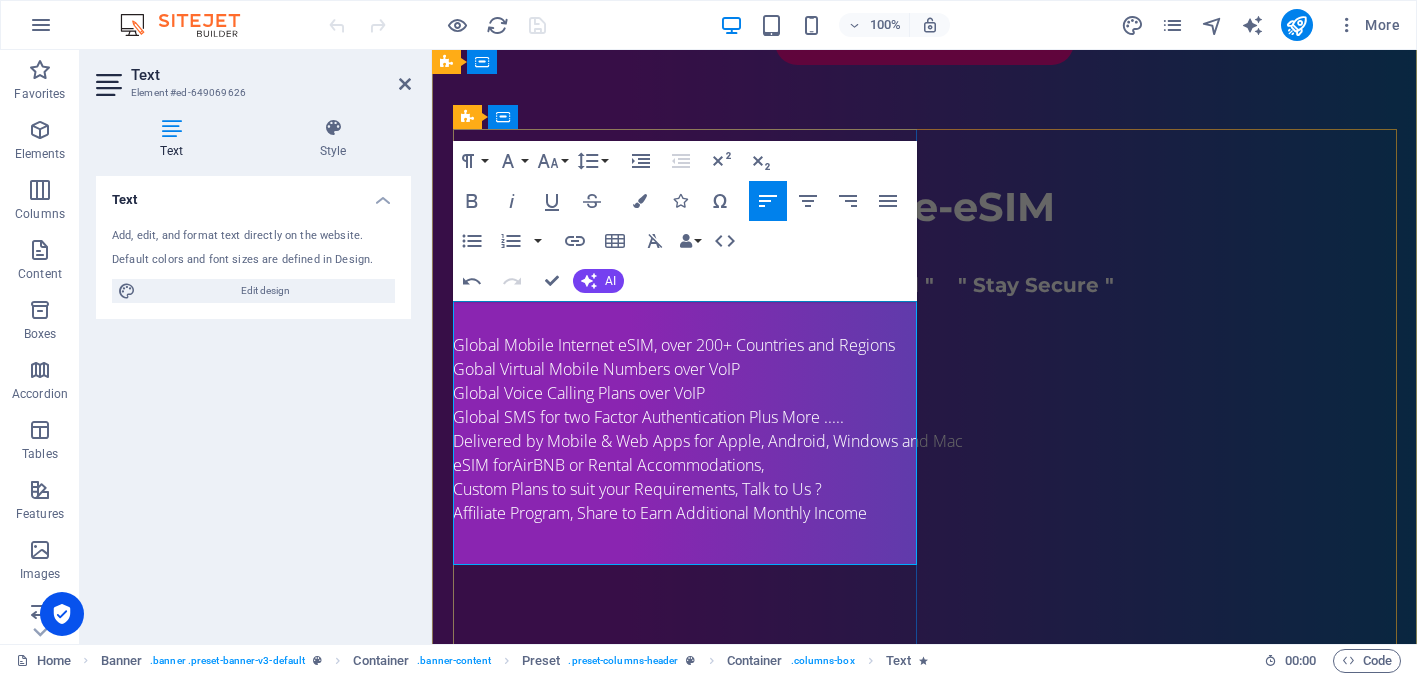 click on "eSIM for  AirBNB or Rental Accommodations," at bounding box center [925, 465] 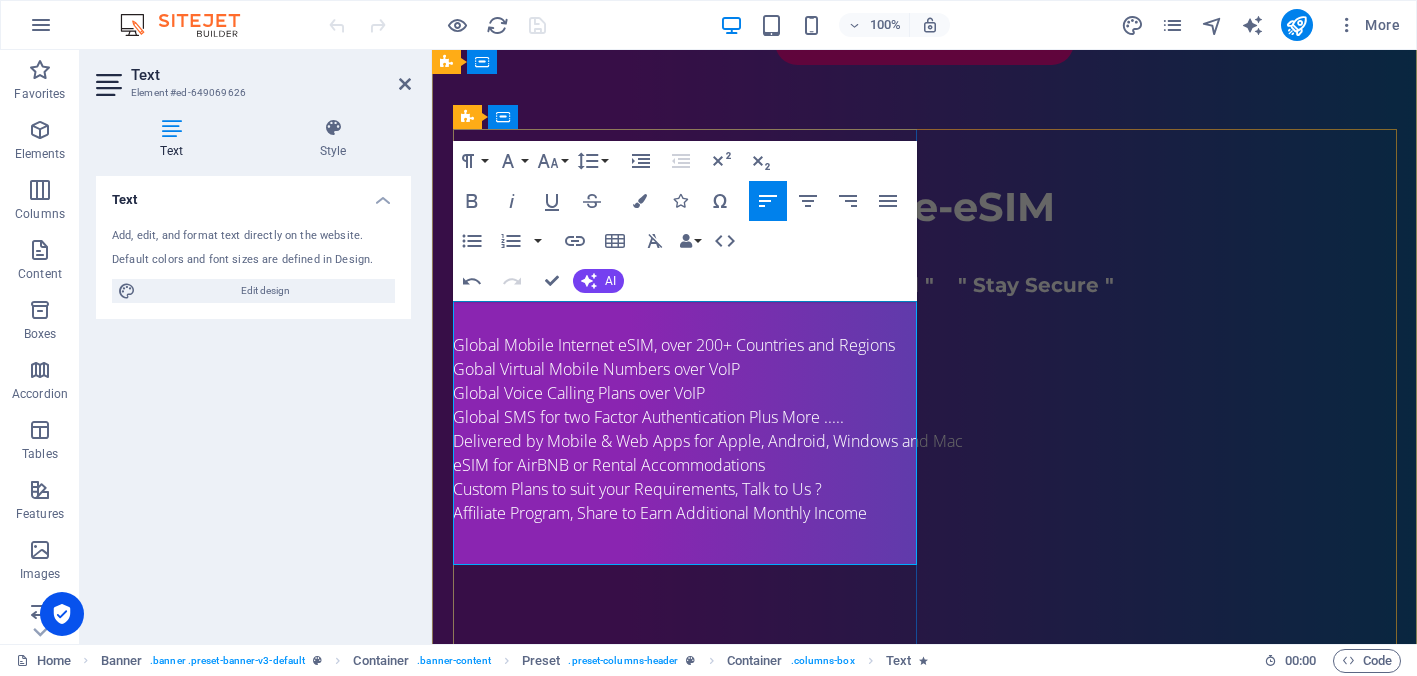 drag, startPoint x: 495, startPoint y: 458, endPoint x: 534, endPoint y: 513, distance: 67.424034 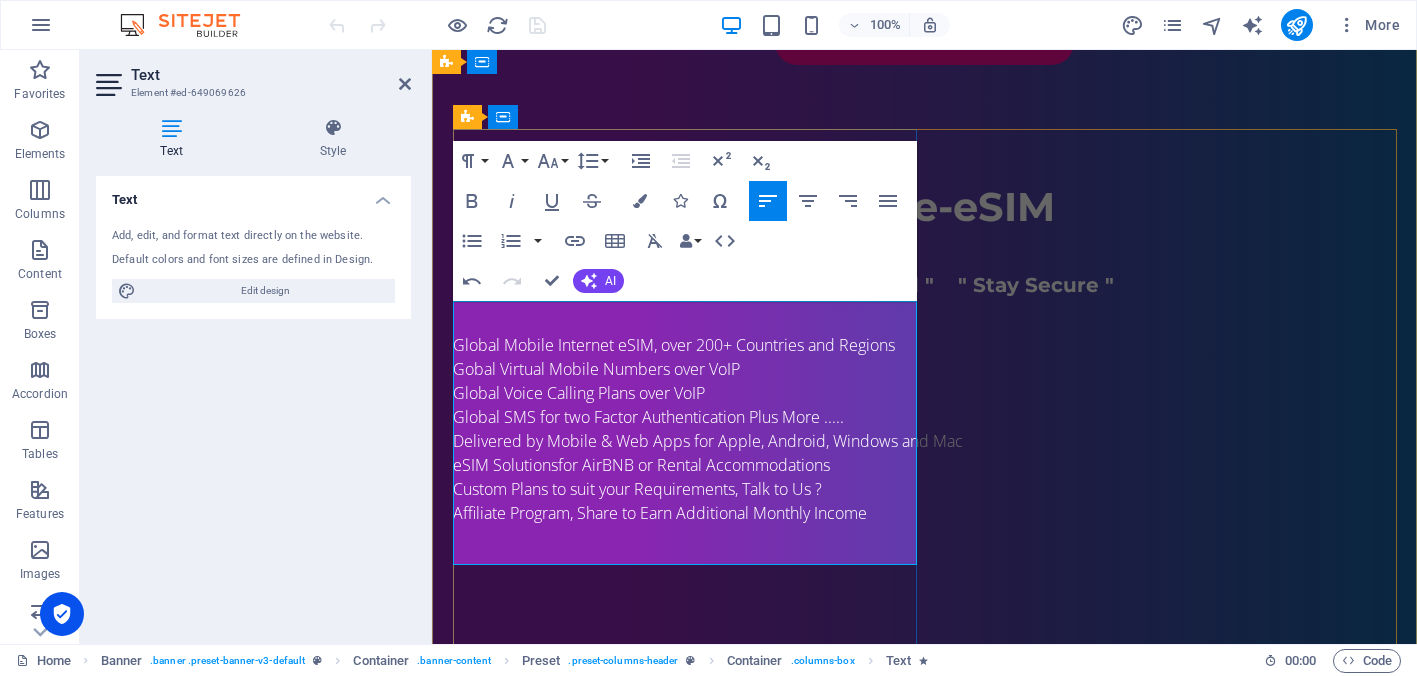 click on "eSIM Solutions  for AirBNB or Rental Accommodations" at bounding box center (925, 465) 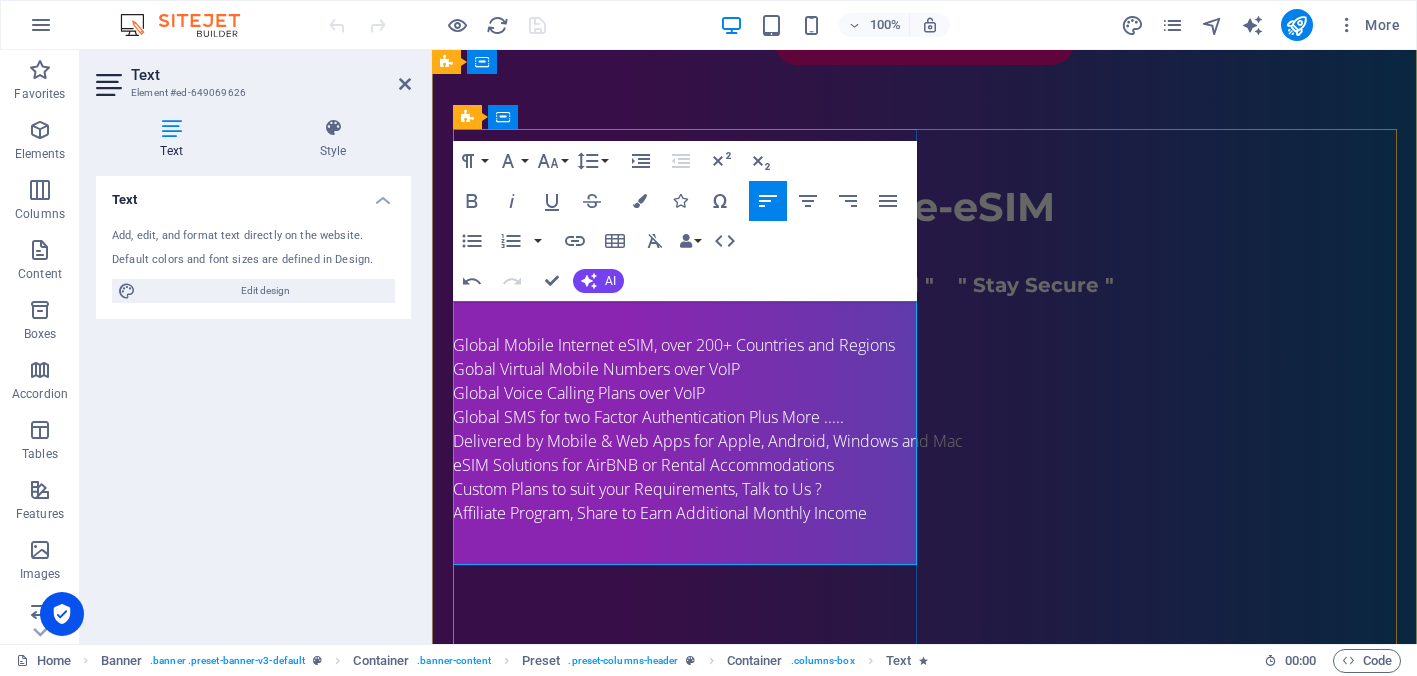 click on "eSIM Solutions for AirBNB or Rental Accommodations" at bounding box center [643, 465] 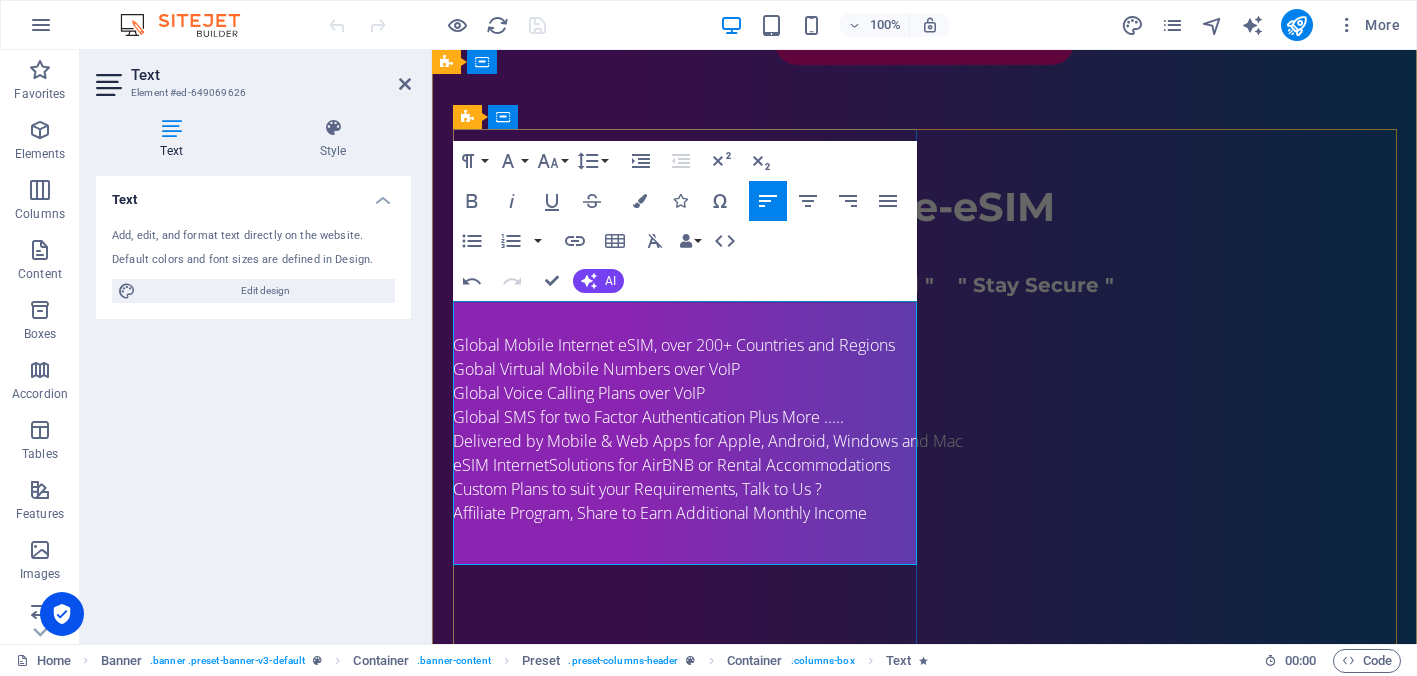 click at bounding box center [925, 537] 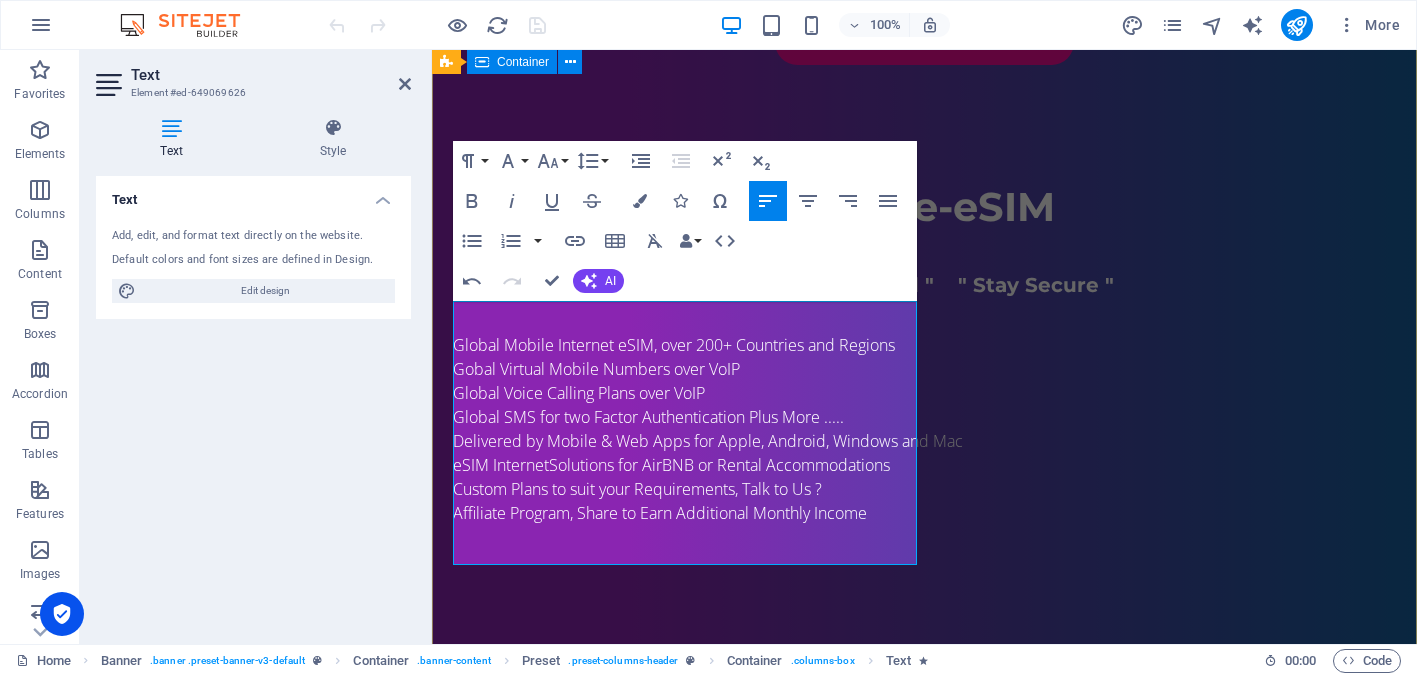 click on "Secure-eSIM " Stay Connected "    " Stay Secure " Global Mobile Internet eSIM, over 200+ Countries and Regions Gobal Virtual Mobile Numbers over VoIP Global Voice Calling Plans over VoIP Global SMS for two Factor Authentication Plus More ..... Delivered by Mobile & Web Apps for Apple, Android, Windows and Mac  eSIM Internet  Solutions for AirBNB or Rental Accommodations Custom Plans to suit your Requirements, Talk to Us ? Affiliate Program, Share to Earn Additional Monthly Income   Sign up for  A Free Account Login to your account" at bounding box center [924, 845] 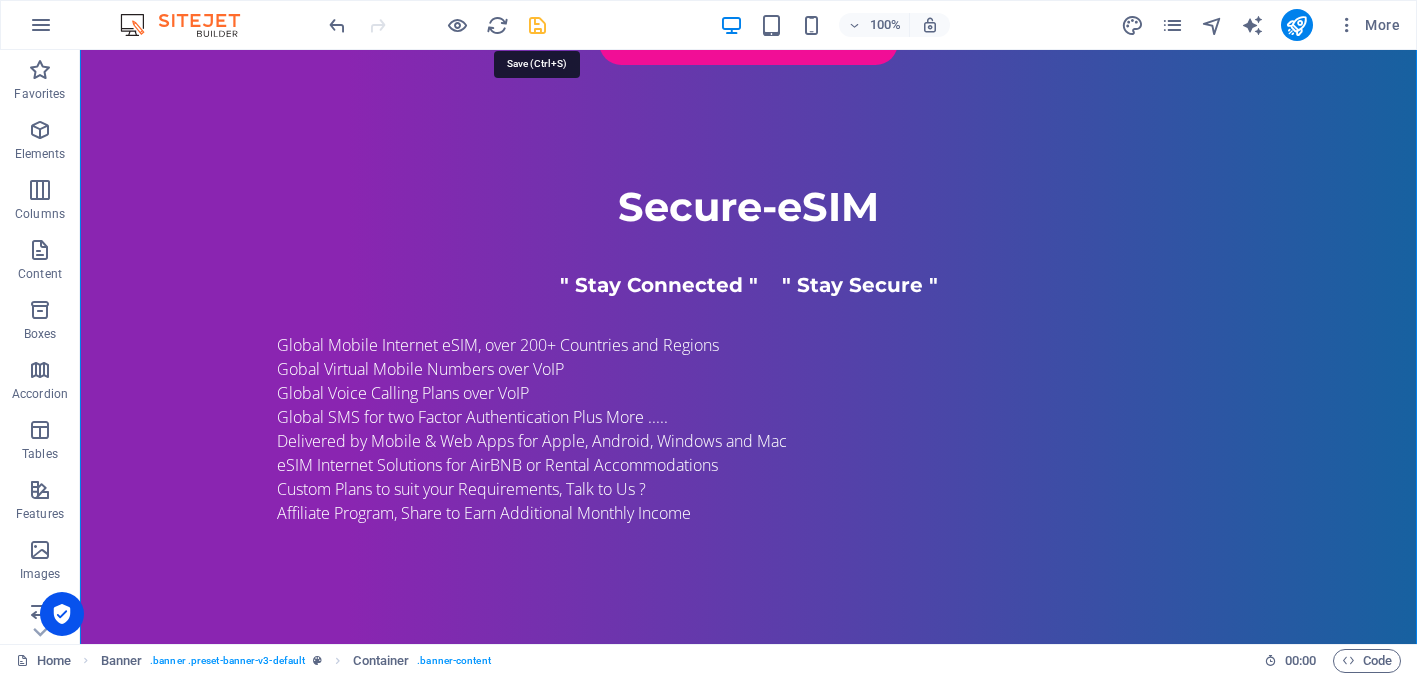 click at bounding box center [537, 25] 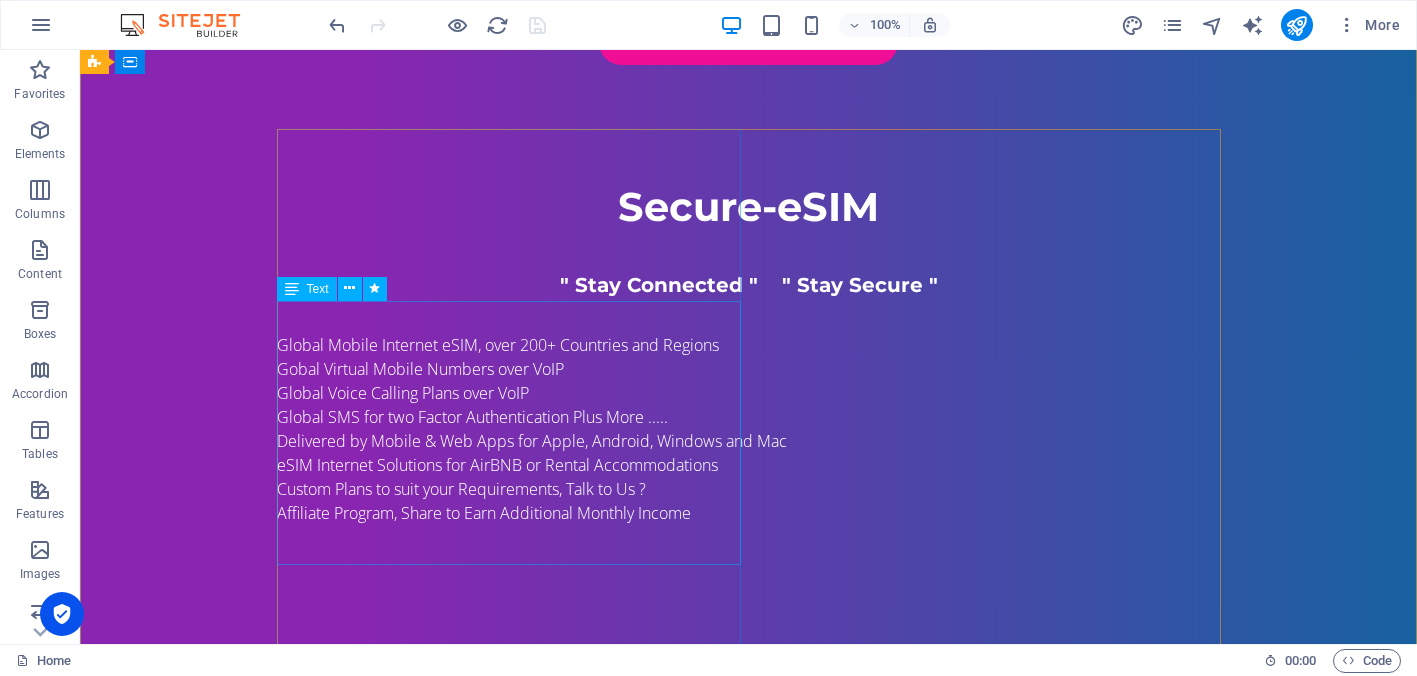 click on "Global Mobile Internet eSIM, over 200+ Countries and Regions Gobal Virtual Mobile Numbers over VoIP Global Voice Calling Plans over VoIP Global SMS for two Factor Authentication Plus More ..... Delivered by Mobile & Web Apps for Apple, Android, Windows and Mac  eSIM Internet Solutions for AirBNB or Rental Accommodations Custom Plans to suit your Requirements, Talk to Us ? Affiliate Program, Share to Earn Additional Monthly Income" at bounding box center (749, 453) 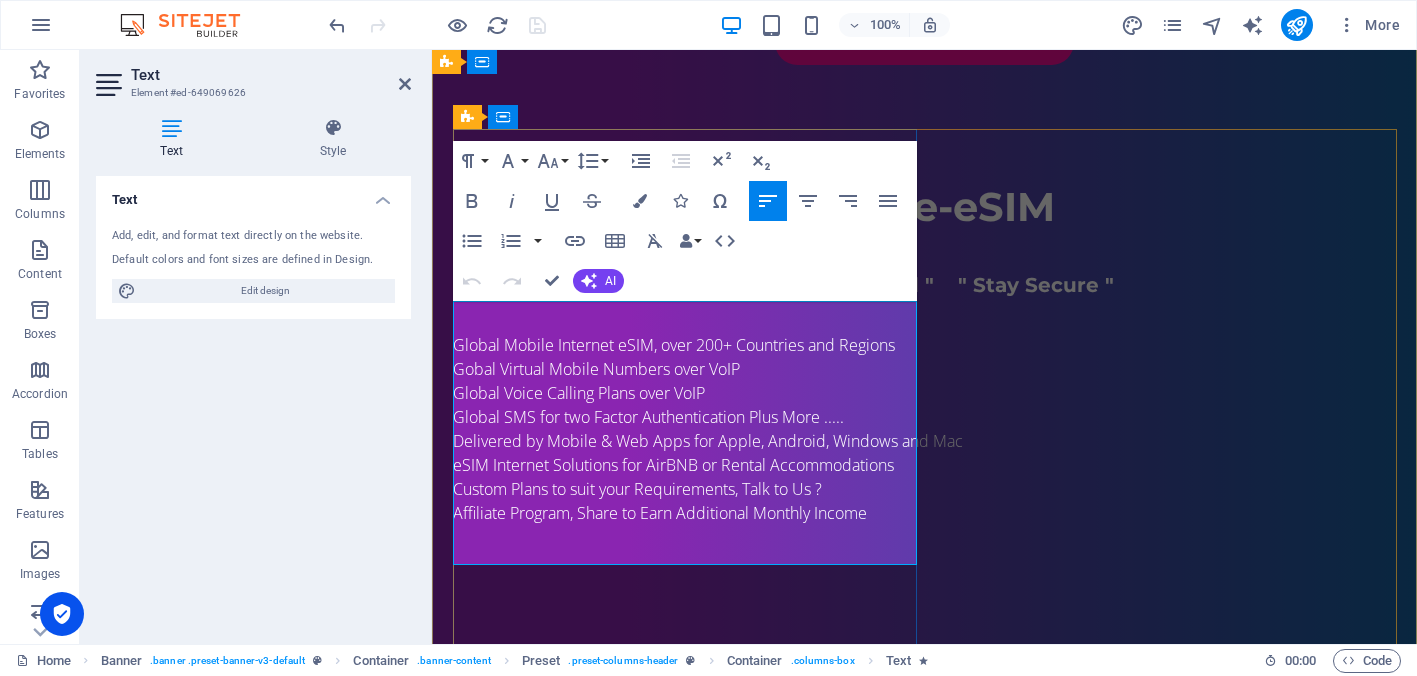click on "eSIM Internet Solutions for AirBNB or Rental Accommodations" at bounding box center (673, 465) 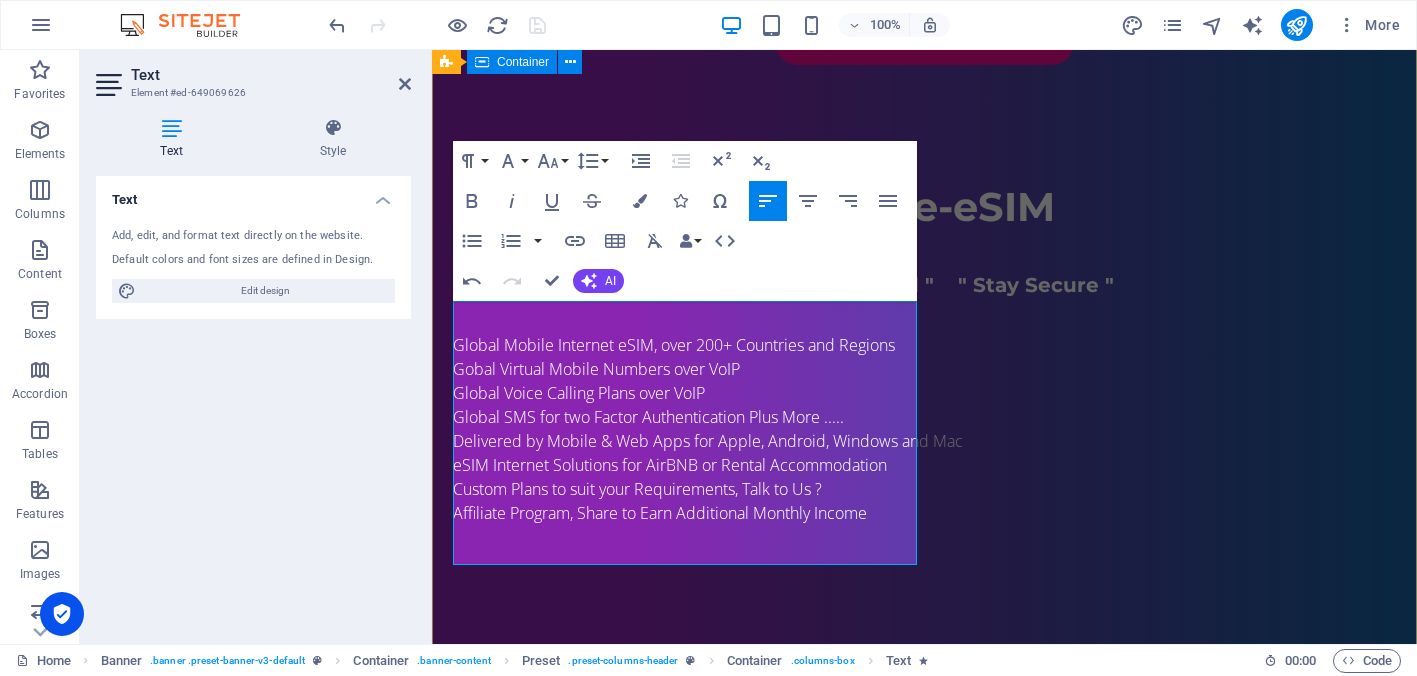 click on "Secure-eSIM " Stay Connected "    " Stay Secure " Global Mobile Internet eSIM, over 200+ Countries and Regions Gobal Virtual Mobile Numbers over VoIP Global Voice Calling Plans over VoIP Global SMS for two Factor Authentication Plus More ..... Delivered by Mobile & Web Apps for Apple, Android, Windows and Mac  eSIM Internet Solutions for AirBNB or Rental Accommodation Custom Plans to suit your Requirements, Talk to Us ? Affiliate Program, Share to Earn Additional Monthly Income   Sign up for  A Free Account Login to your account" at bounding box center (924, 845) 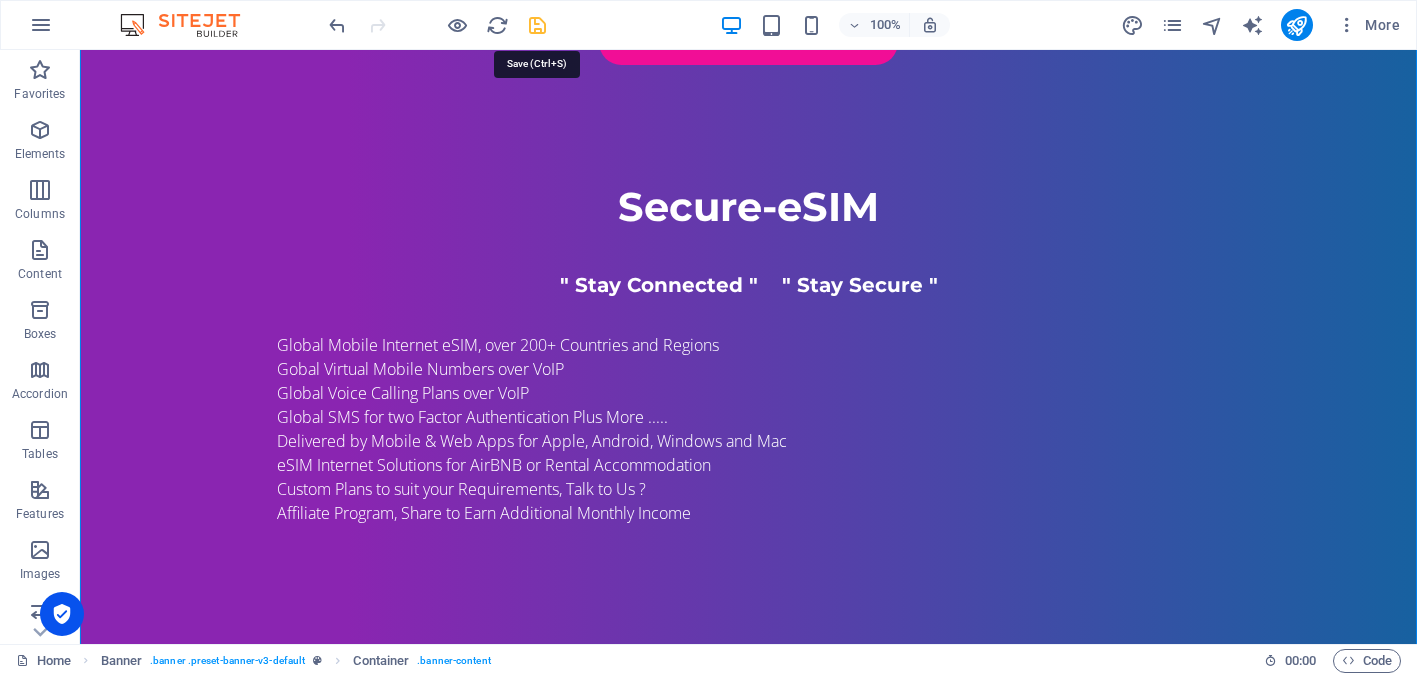 click at bounding box center (537, 25) 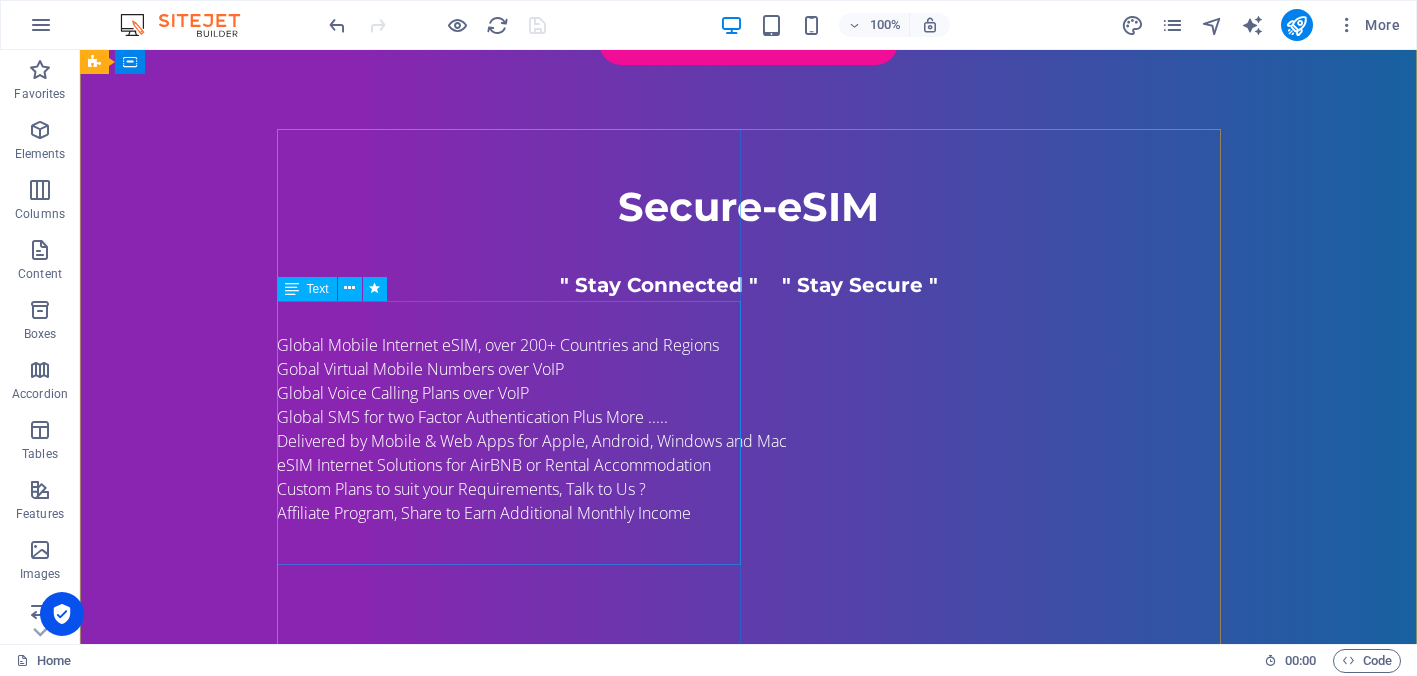 click on "Global Mobile Internet eSIM, over 200+ Countries and Regions Gobal Virtual Mobile Numbers over VoIP Global Voice Calling Plans over VoIP Global SMS for two Factor Authentication Plus More ..... Delivered by Mobile & Web Apps for Apple, Android, Windows and Mac  eSIM Internet Solutions for AirBNB or Rental Accommodation Custom Plans to suit your Requirements, Talk to Us ? Affiliate Program, Share to Earn Additional Monthly Income" at bounding box center (749, 453) 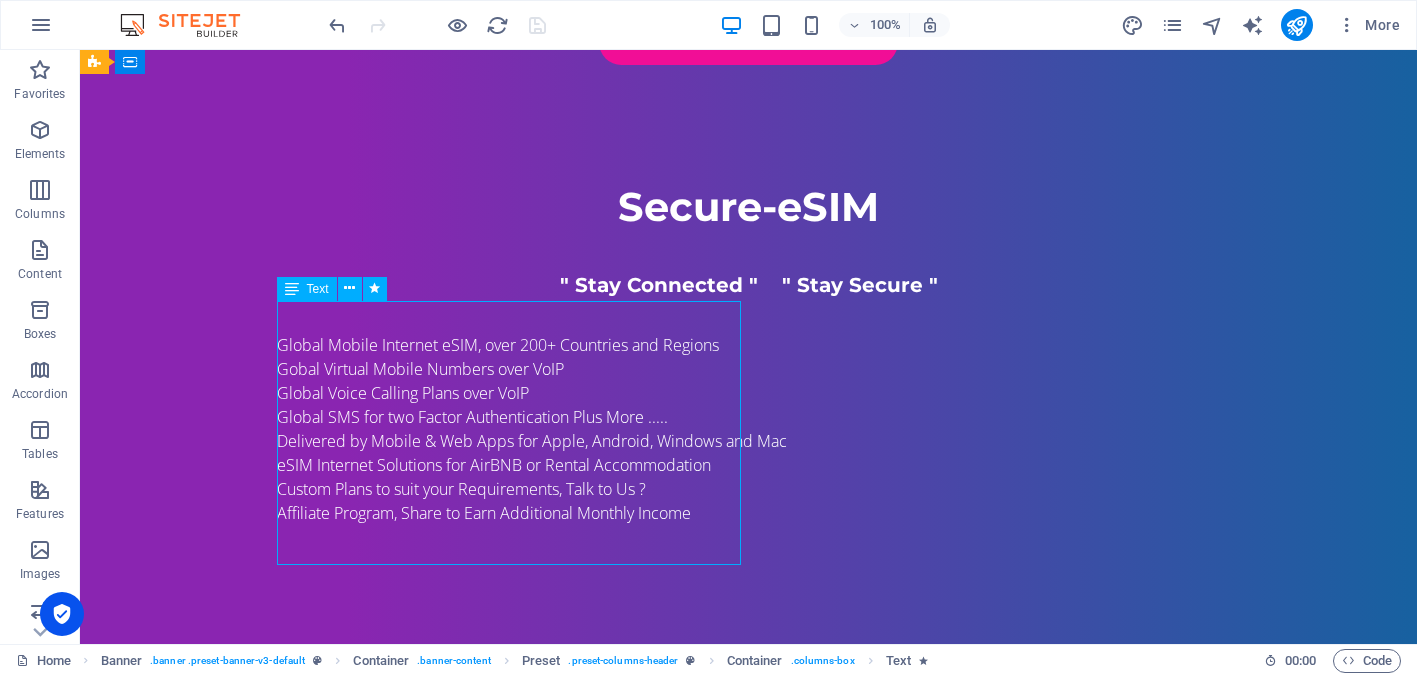 click on "Global Mobile Internet eSIM, over 200+ Countries and Regions Gobal Virtual Mobile Numbers over VoIP Global Voice Calling Plans over VoIP Global SMS for two Factor Authentication Plus More ..... Delivered by Mobile & Web Apps for Apple, Android, Windows and Mac  eSIM Internet Solutions for AirBNB or Rental Accommodation Custom Plans to suit your Requirements, Talk to Us ? Affiliate Program, Share to Earn Additional Monthly Income" at bounding box center (749, 453) 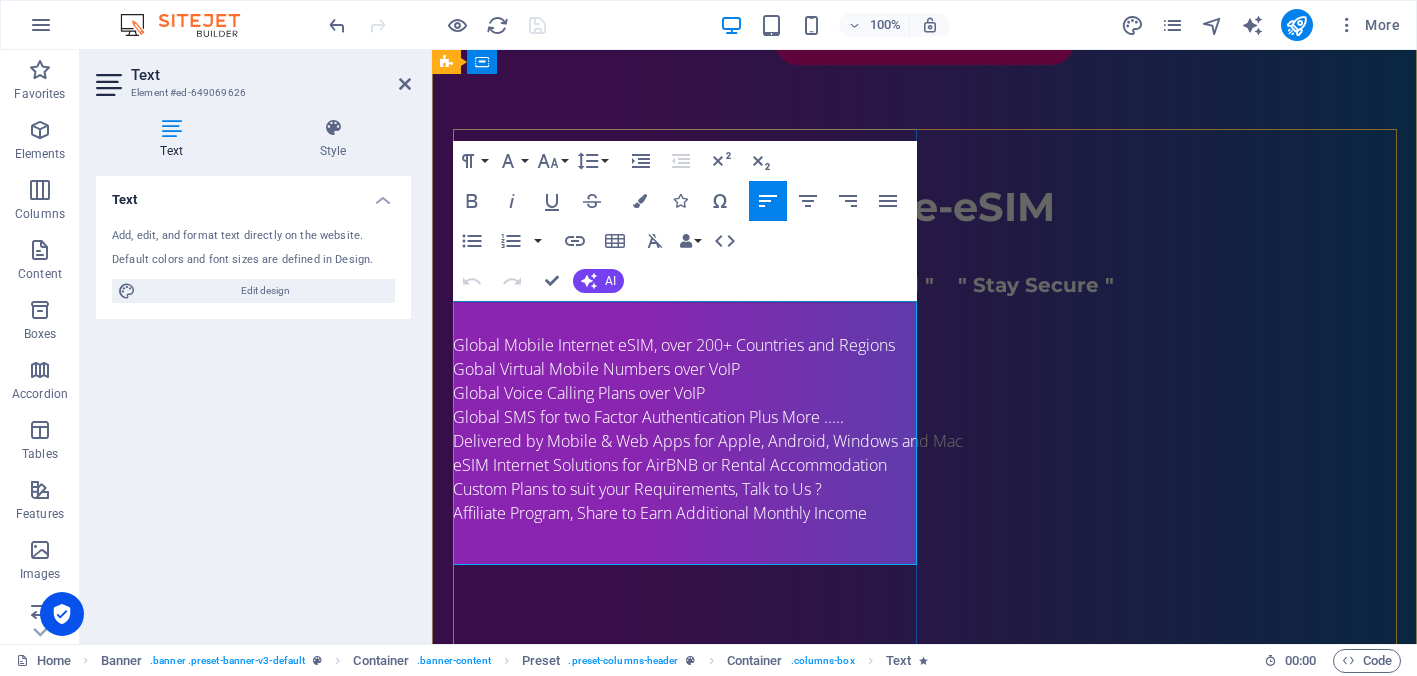 click on "Global Mobile Internet eSIM, over 200+ Countries and Regions" at bounding box center [674, 345] 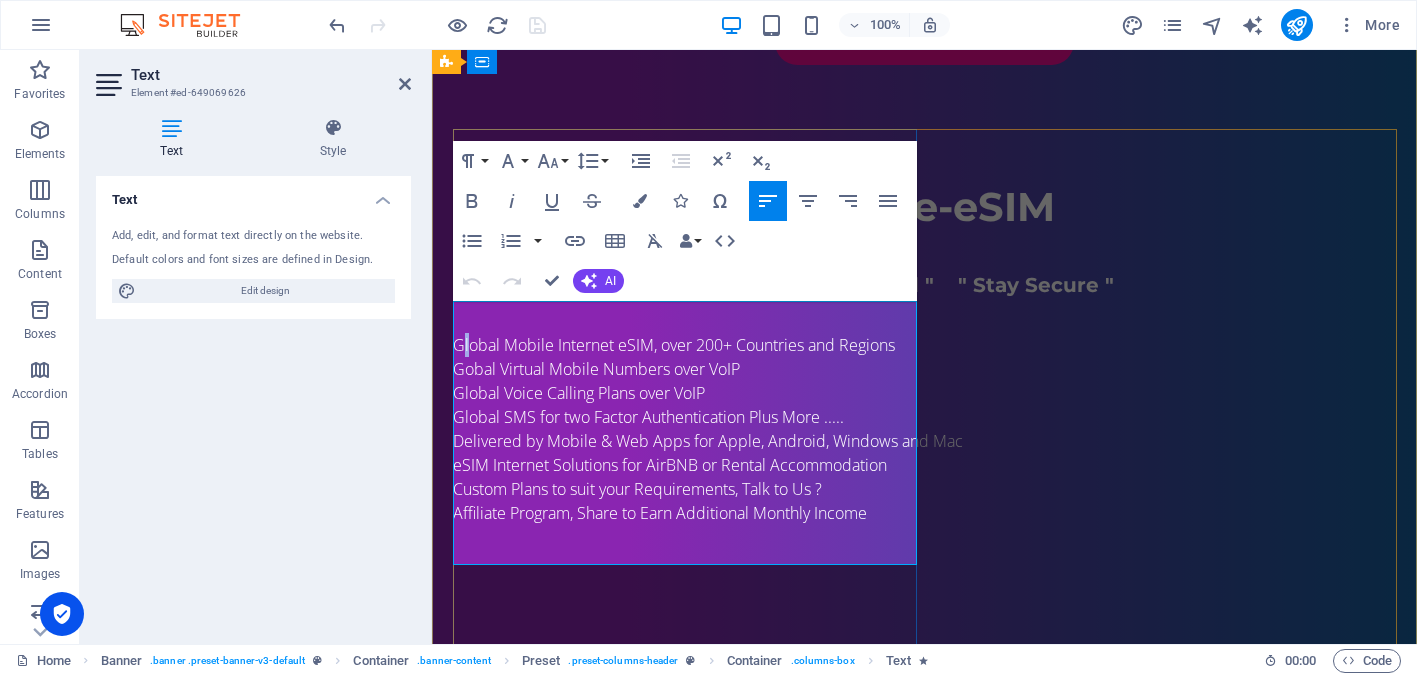 click on "Global Mobile Internet eSIM, over 200+ Countries and Regions" at bounding box center [674, 345] 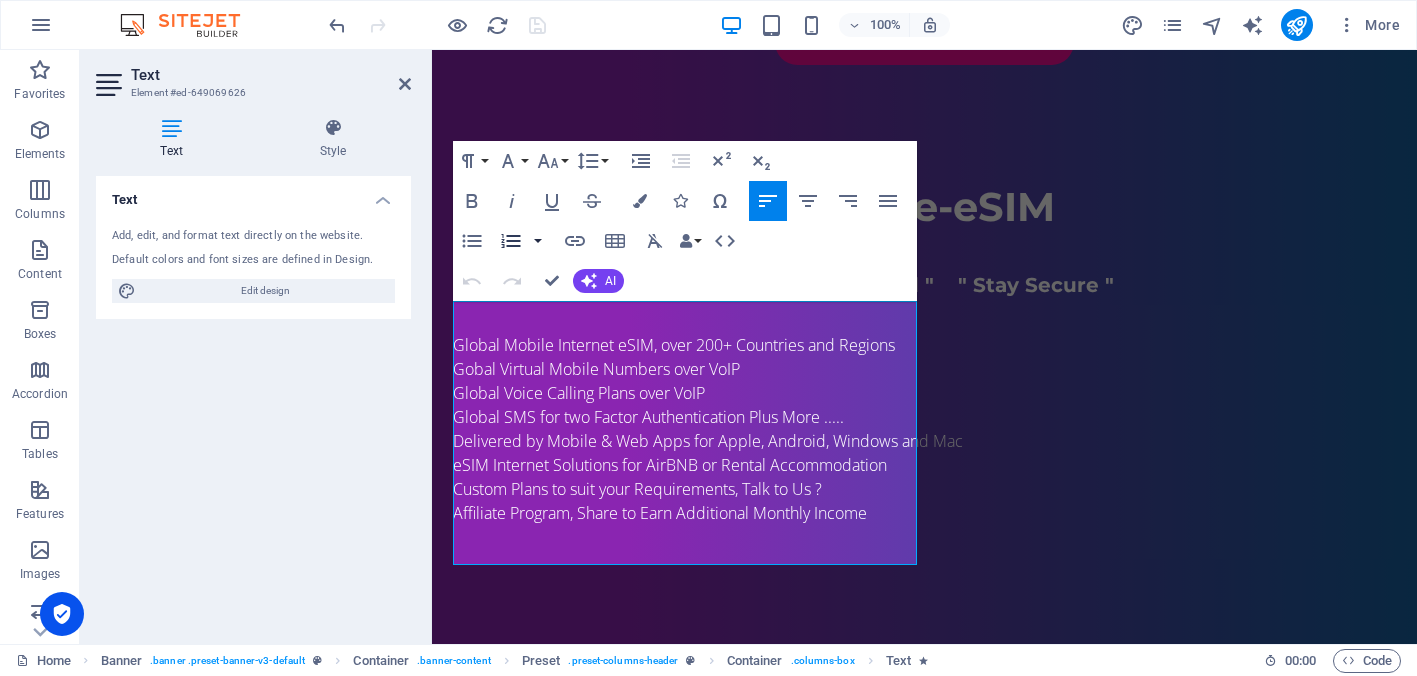 click at bounding box center (538, 241) 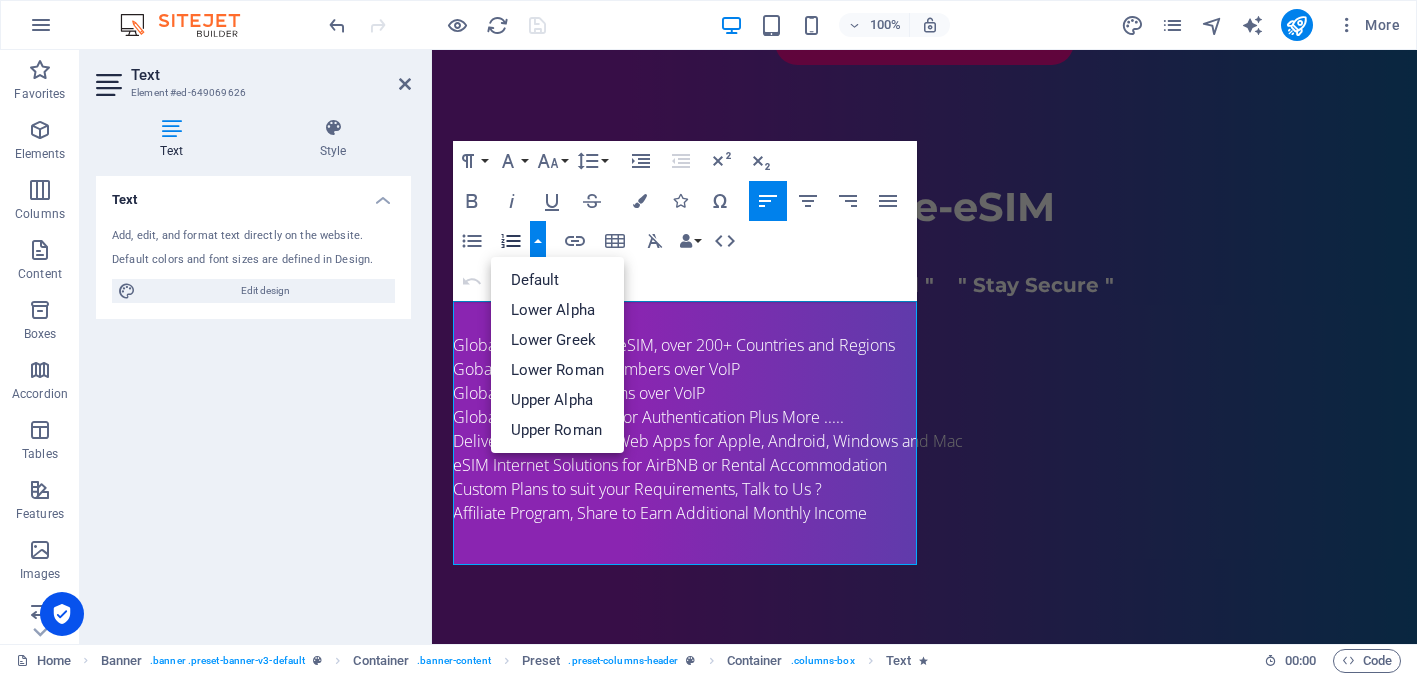 click on "Paragraph Format Normal Heading 1 Heading 2 Heading 3 Heading 4 Heading 5 Heading 6 Code Font Family Arial [US_STATE] Impact Tahoma Times New Roman Verdana Montserrat Open Sans Font Size 8 9 10 11 12 14 18 24 30 36 48 60 72 96 Line Height Default Single 1.15 1.5 Double Increase Indent Decrease Indent Superscript Subscript Bold Italic Underline Strikethrough Colors Icons Special Characters Align Left Align Center Align Right Align Justify Unordered List   Default Circle Disc Square    Ordered List   Default Lower Alpha Lower Greek Lower Roman Upper Alpha Upper Roman    Insert Link Insert Table Clear Formatting Data Bindings Company First name Last name Street ZIP code City Email Phone Mobile Fax Custom field 1 Custom field 2 Custom field 3 Custom field 4 Custom field 5 Custom field 6 HTML Undo Redo Confirm (⌘+⏎) AI Improve Make shorter Make longer Fix spelling & grammar Translate to English Generate text" at bounding box center [685, 221] 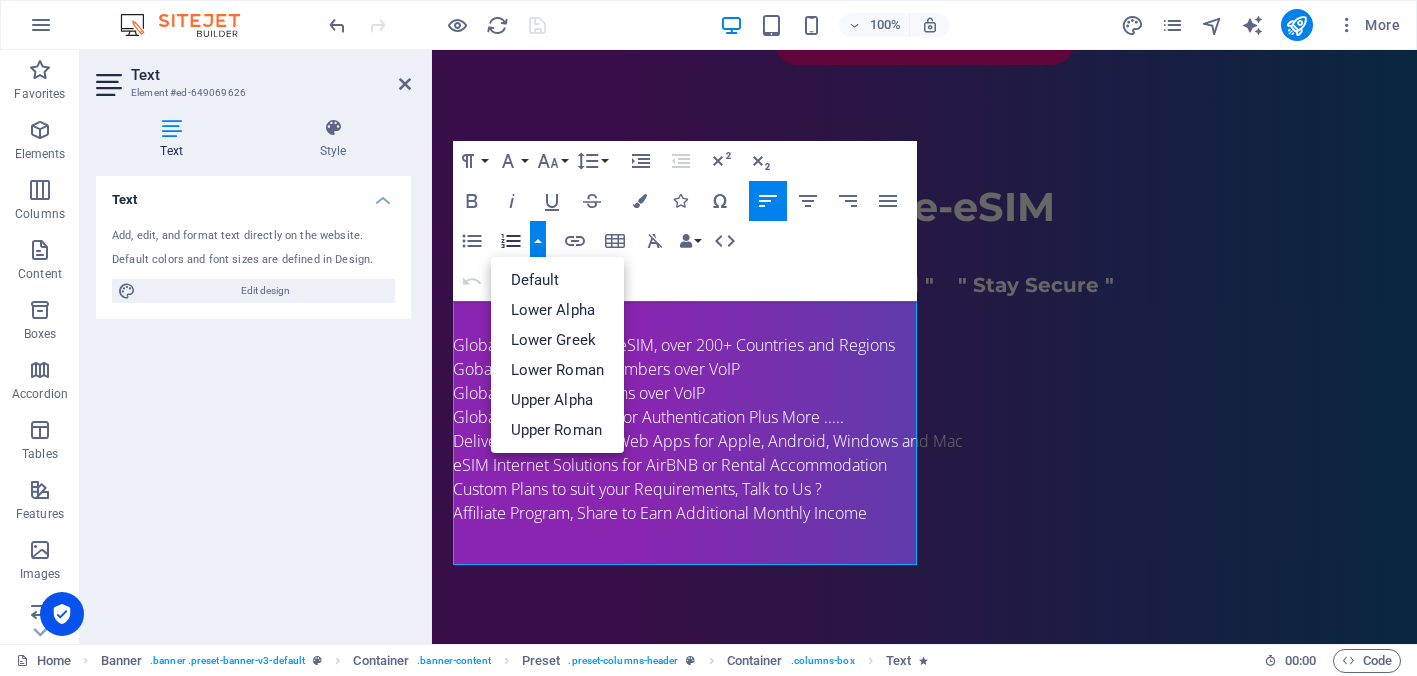 click on "Paragraph Format Normal Heading 1 Heading 2 Heading 3 Heading 4 Heading 5 Heading 6 Code Font Family Arial [US_STATE] Impact Tahoma Times New Roman Verdana Montserrat Open Sans Font Size 8 9 10 11 12 14 18 24 30 36 48 60 72 96 Line Height Default Single 1.15 1.5 Double Increase Indent Decrease Indent Superscript Subscript Bold Italic Underline Strikethrough Colors Icons Special Characters Align Left Align Center Align Right Align Justify Unordered List   Default Circle Disc Square    Ordered List   Default Lower Alpha Lower Greek Lower Roman Upper Alpha Upper Roman    Insert Link Insert Table Clear Formatting Data Bindings Company First name Last name Street ZIP code City Email Phone Mobile Fax Custom field 1 Custom field 2 Custom field 3 Custom field 4 Custom field 5 Custom field 6 HTML Undo Redo Confirm (⌘+⏎) AI Improve Make shorter Make longer Fix spelling & grammar Translate to English Generate text" at bounding box center [685, 221] 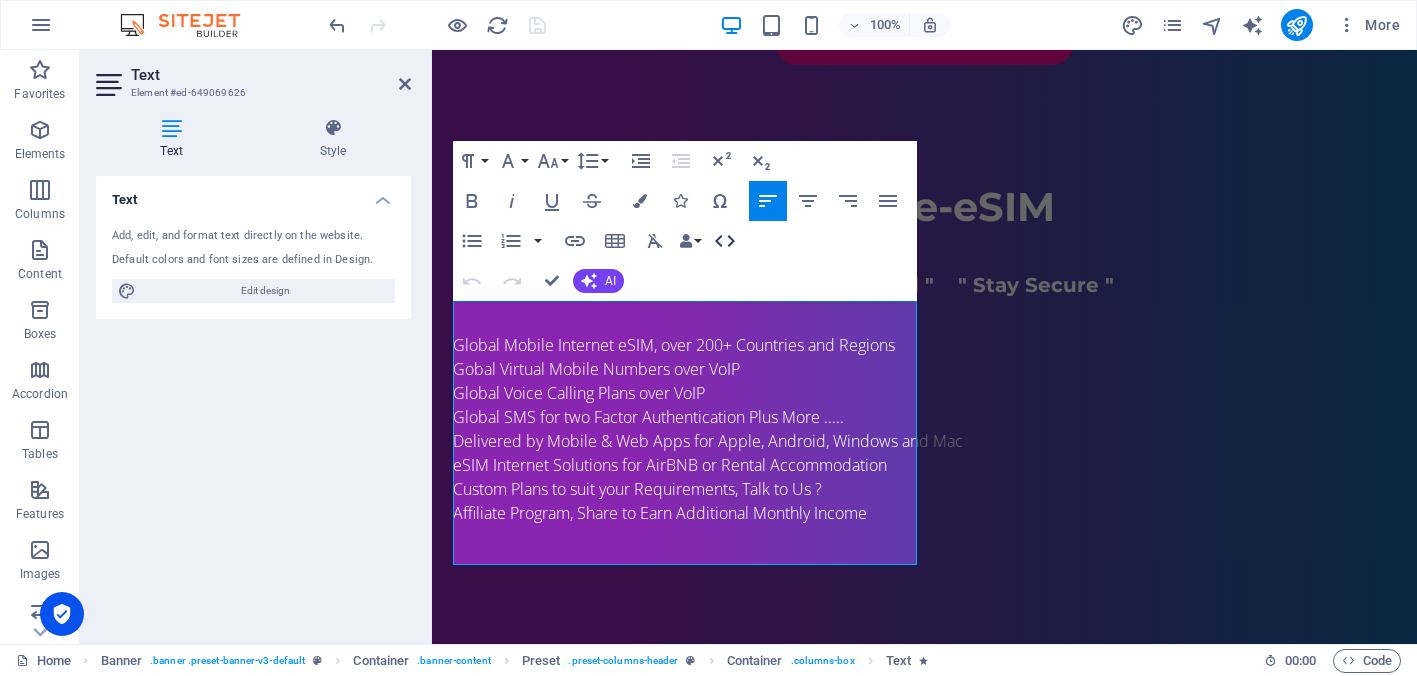 click 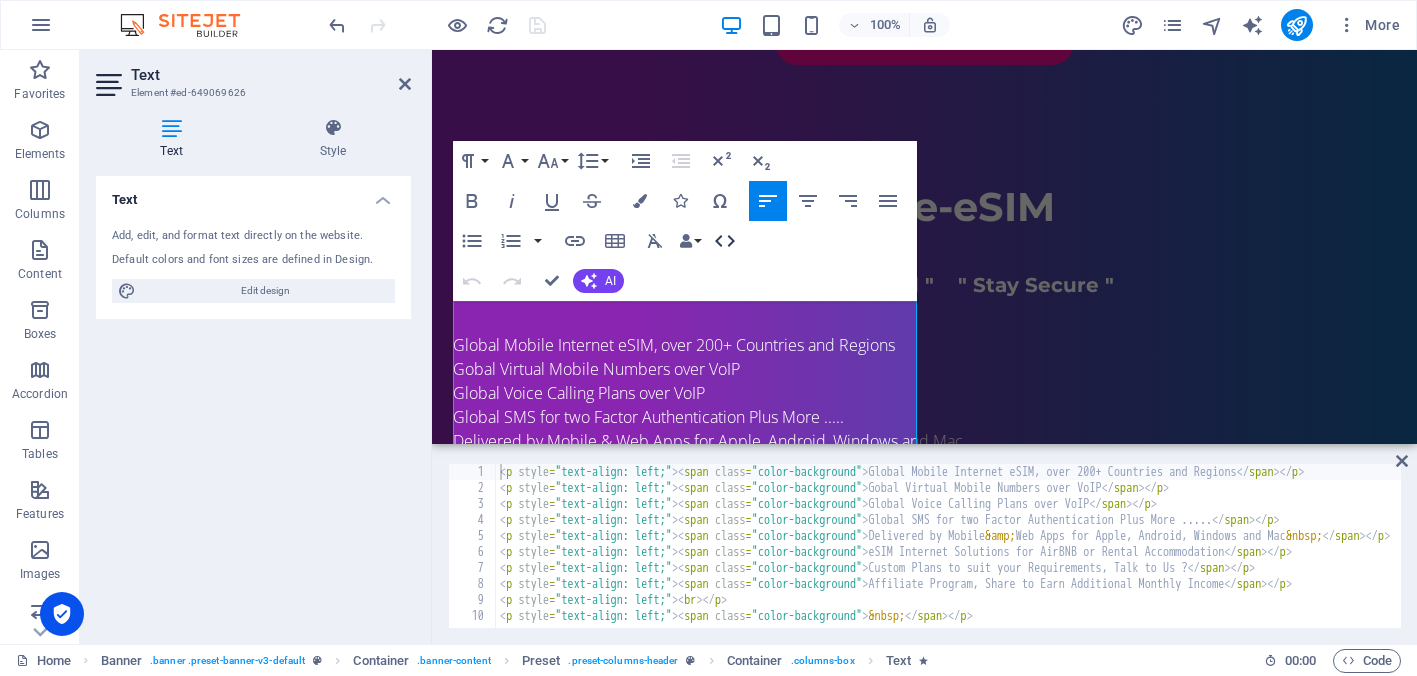click 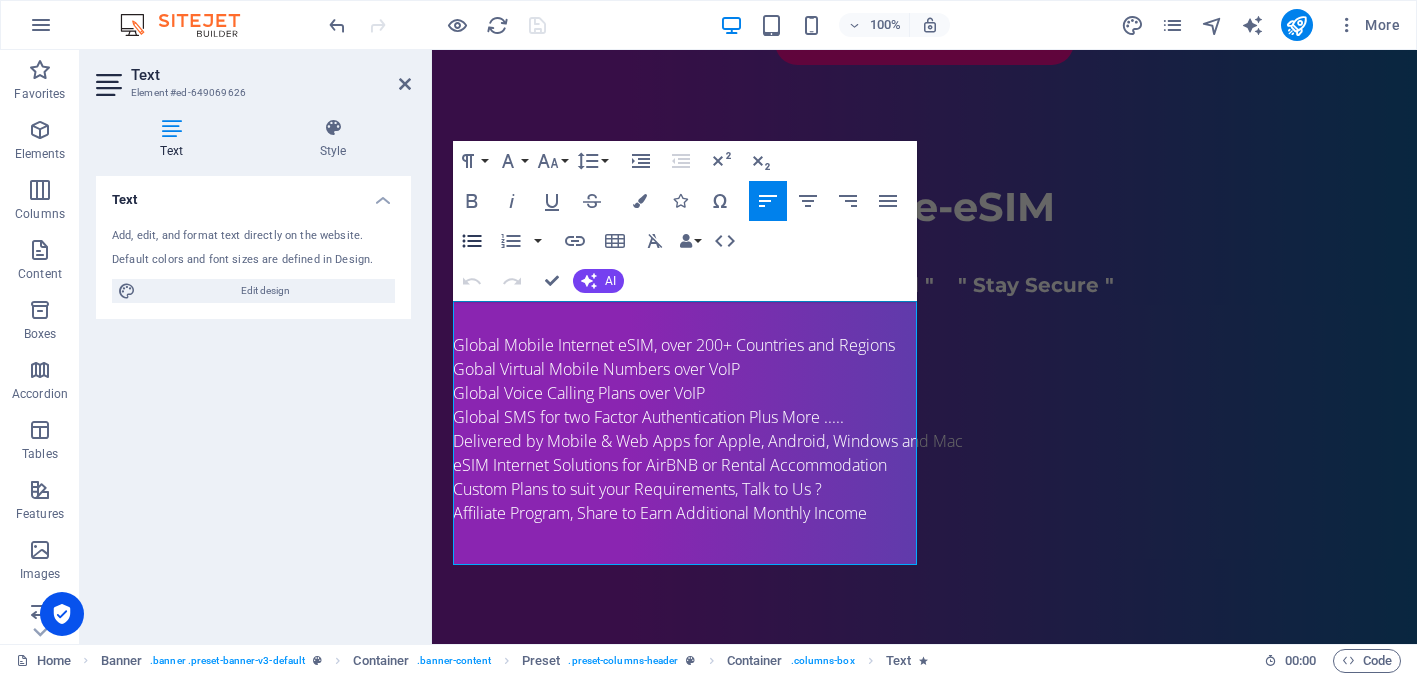click 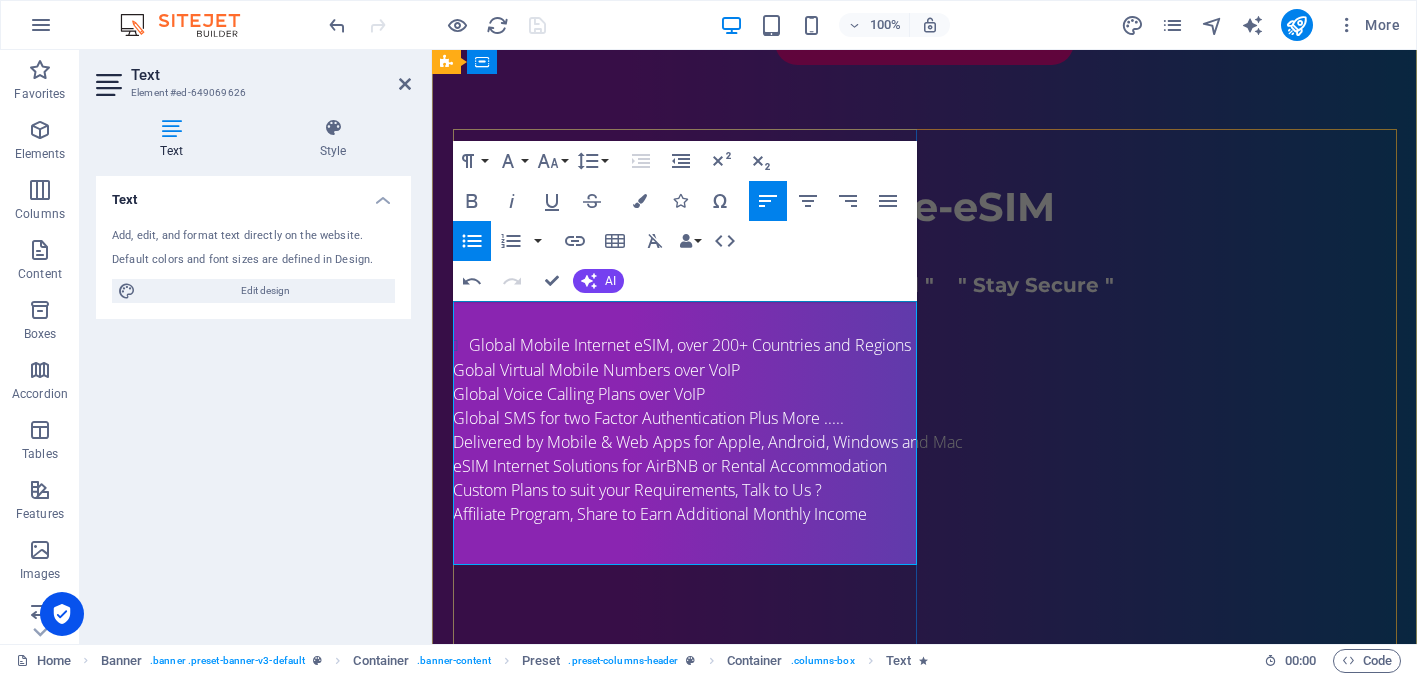 click on "Gobal Virtual Mobile Numbers over VoIP" at bounding box center [596, 370] 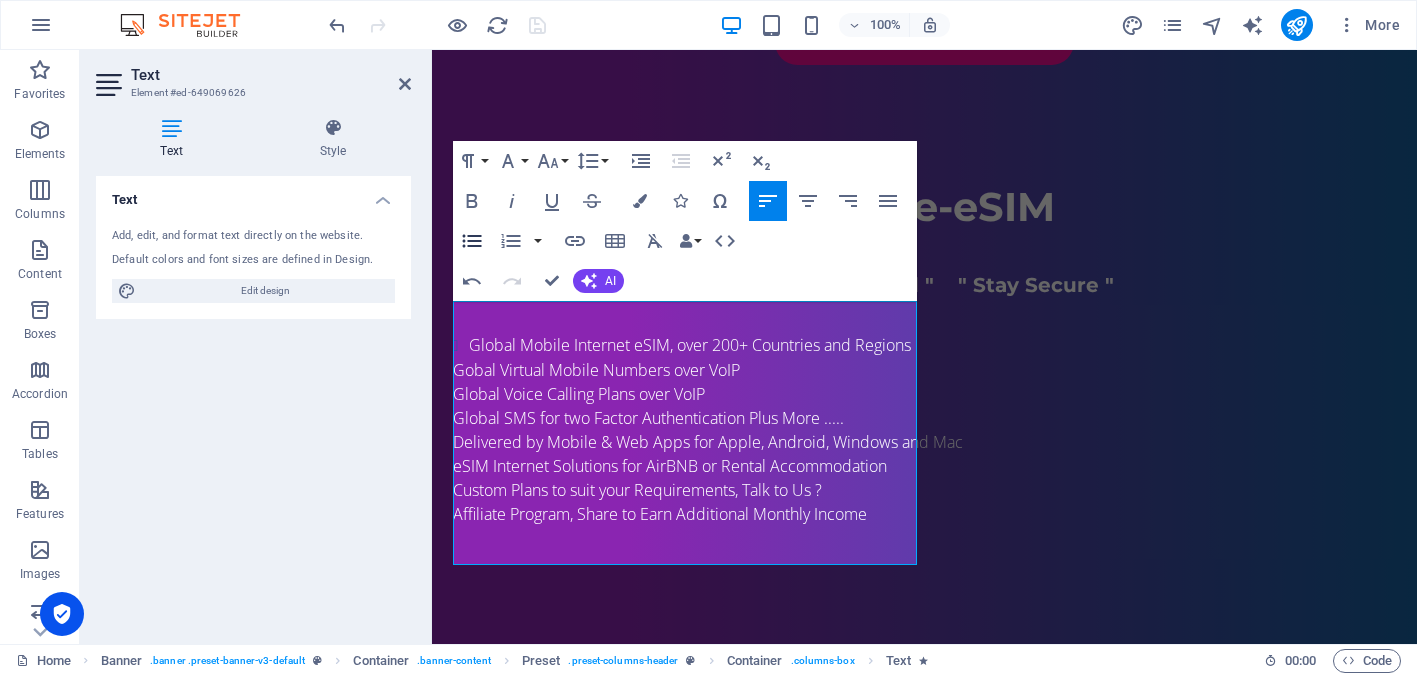 click 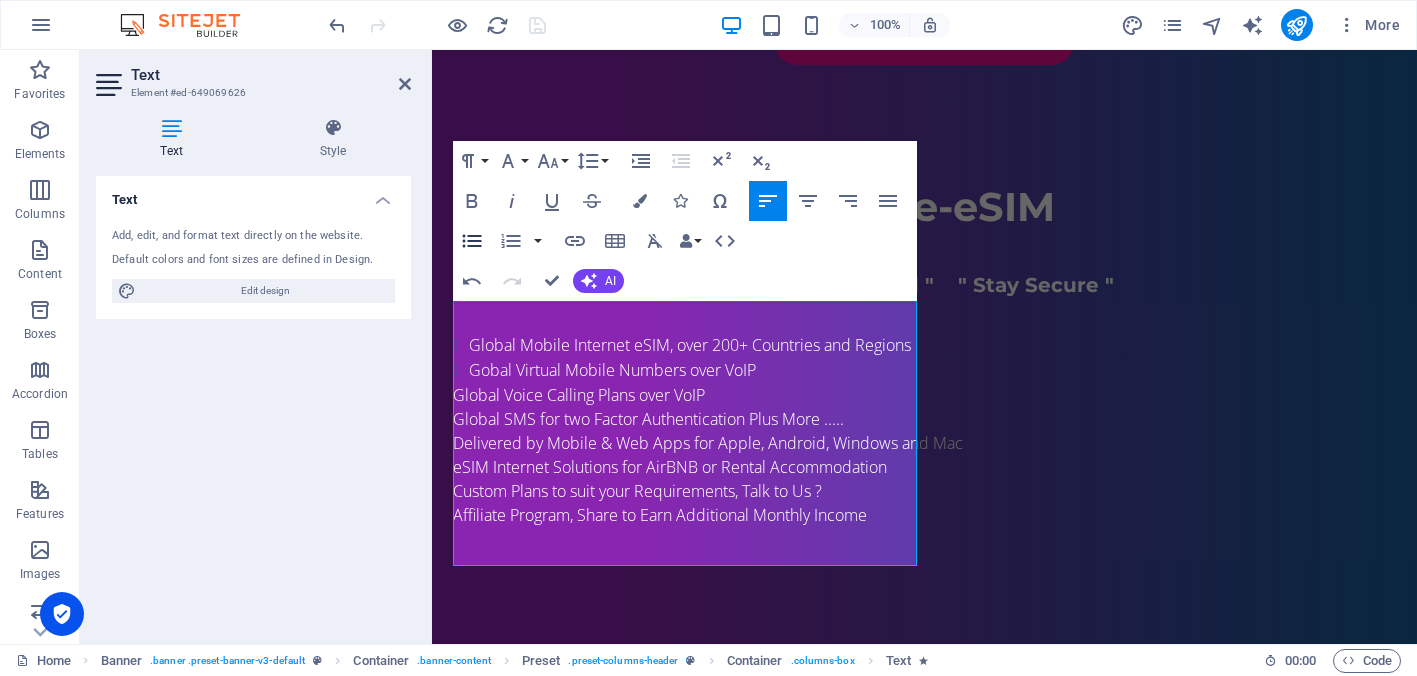 click 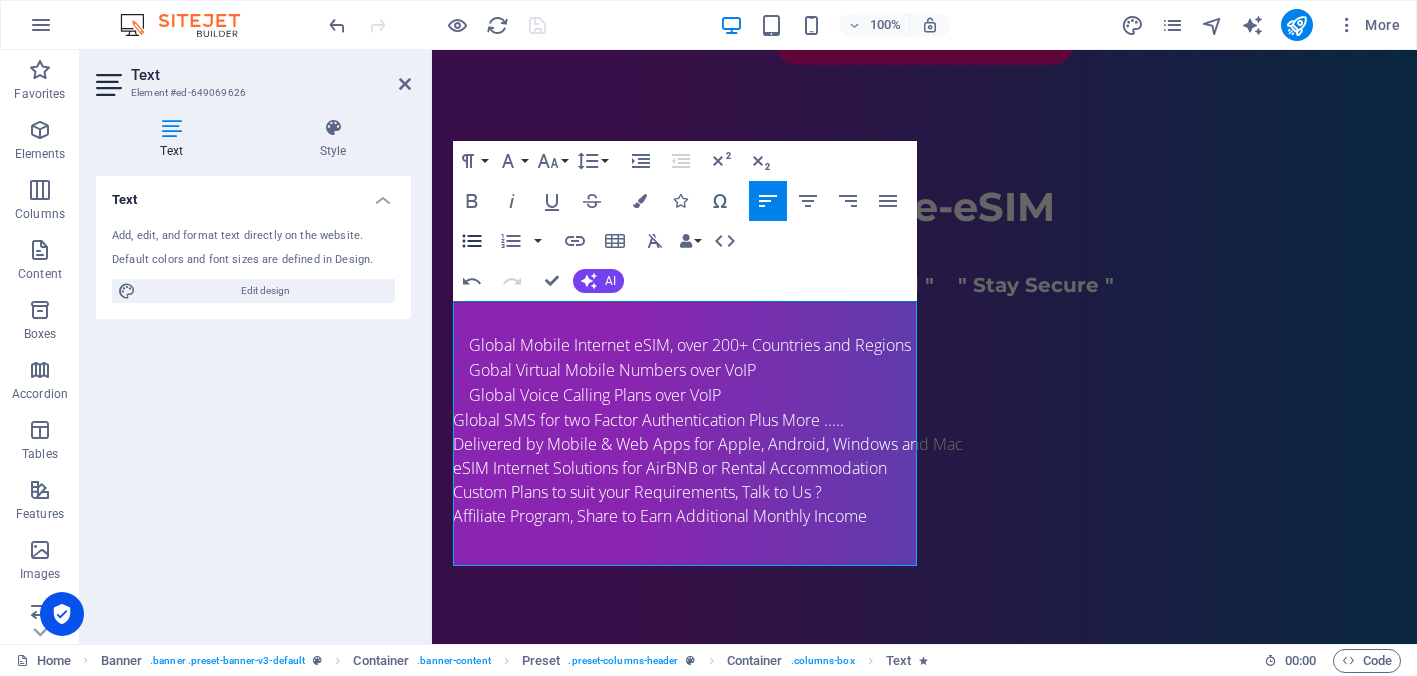 click 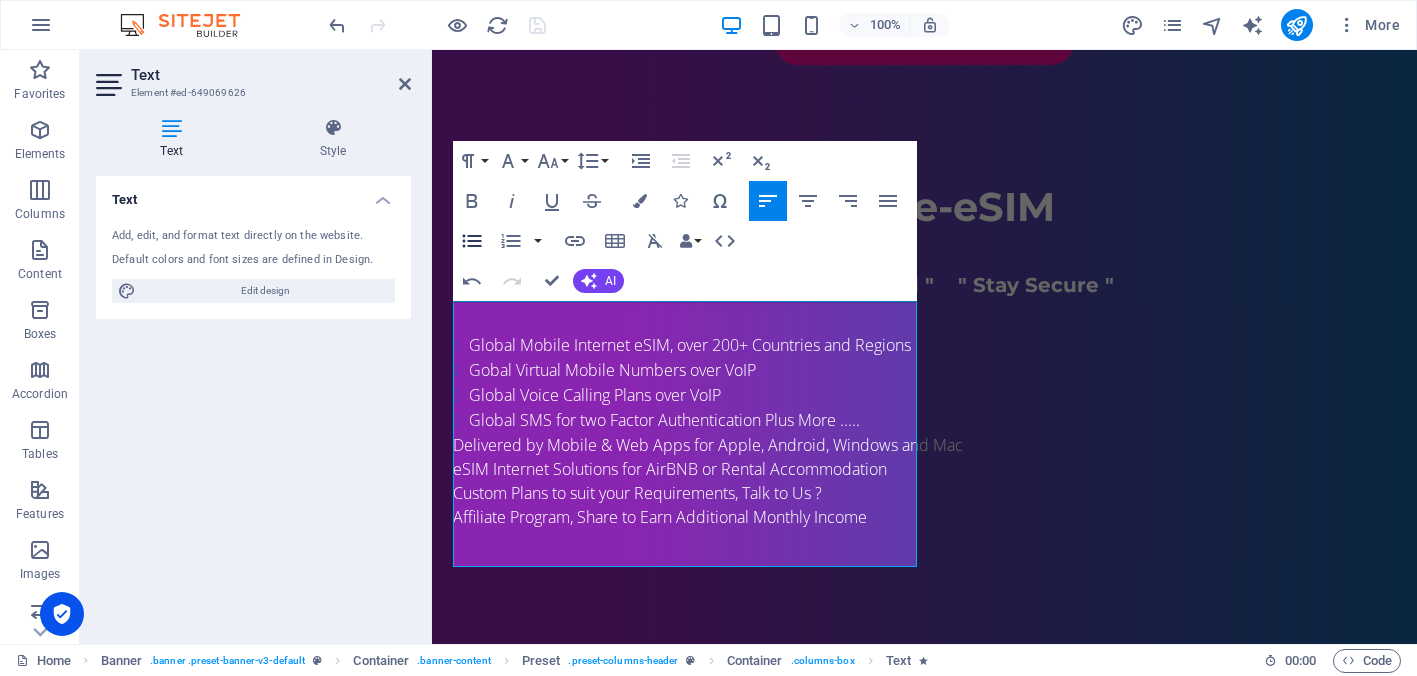 click 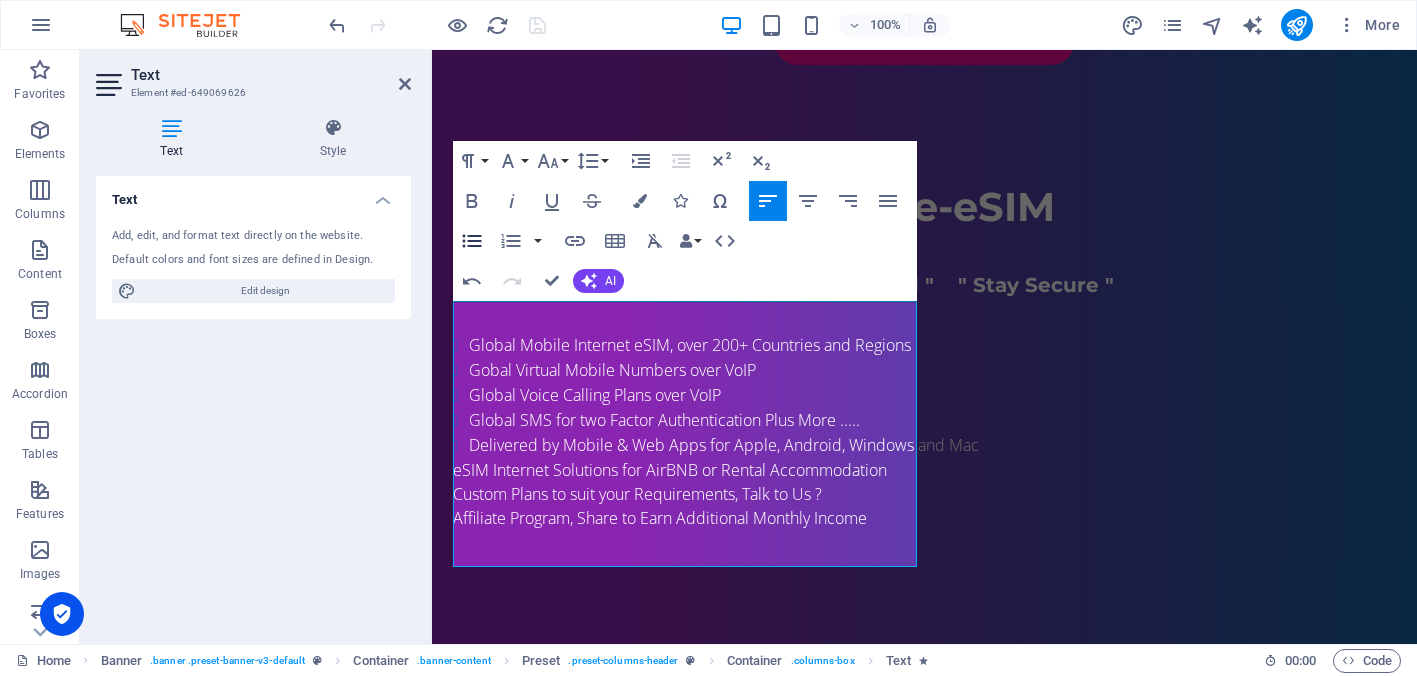 click 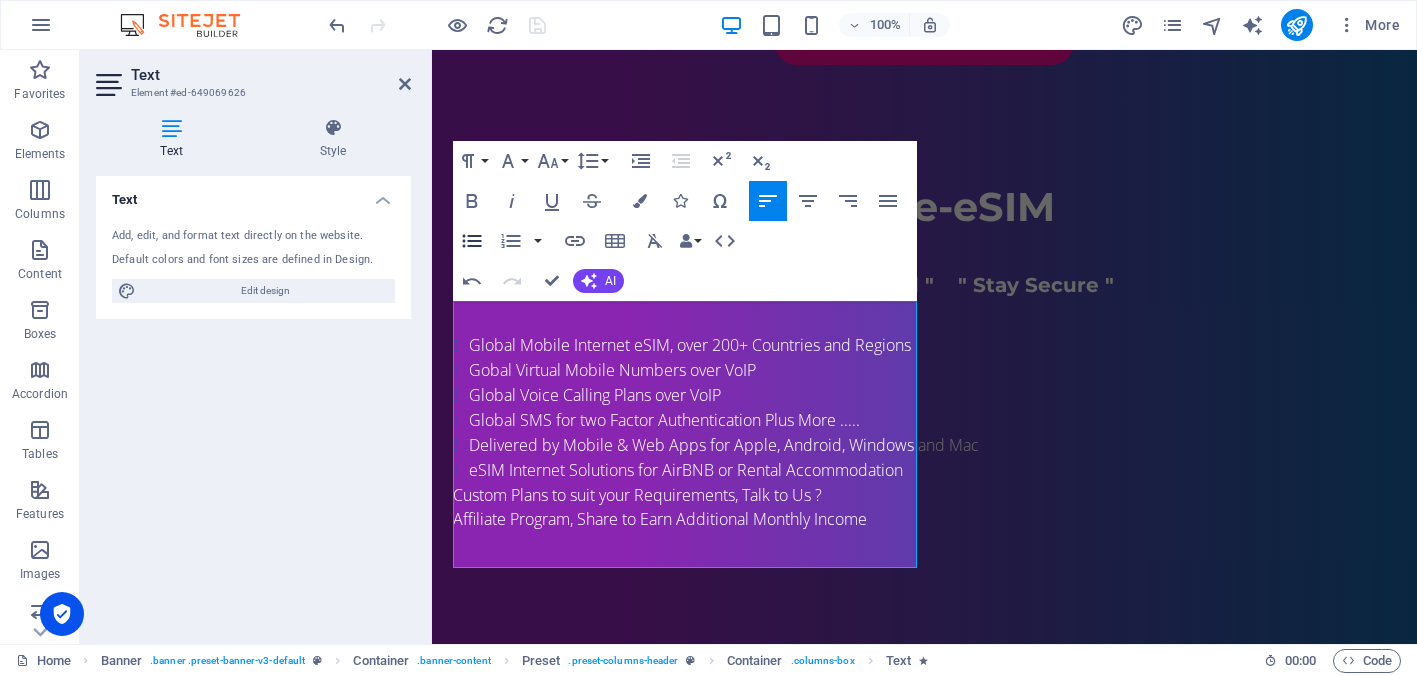 click 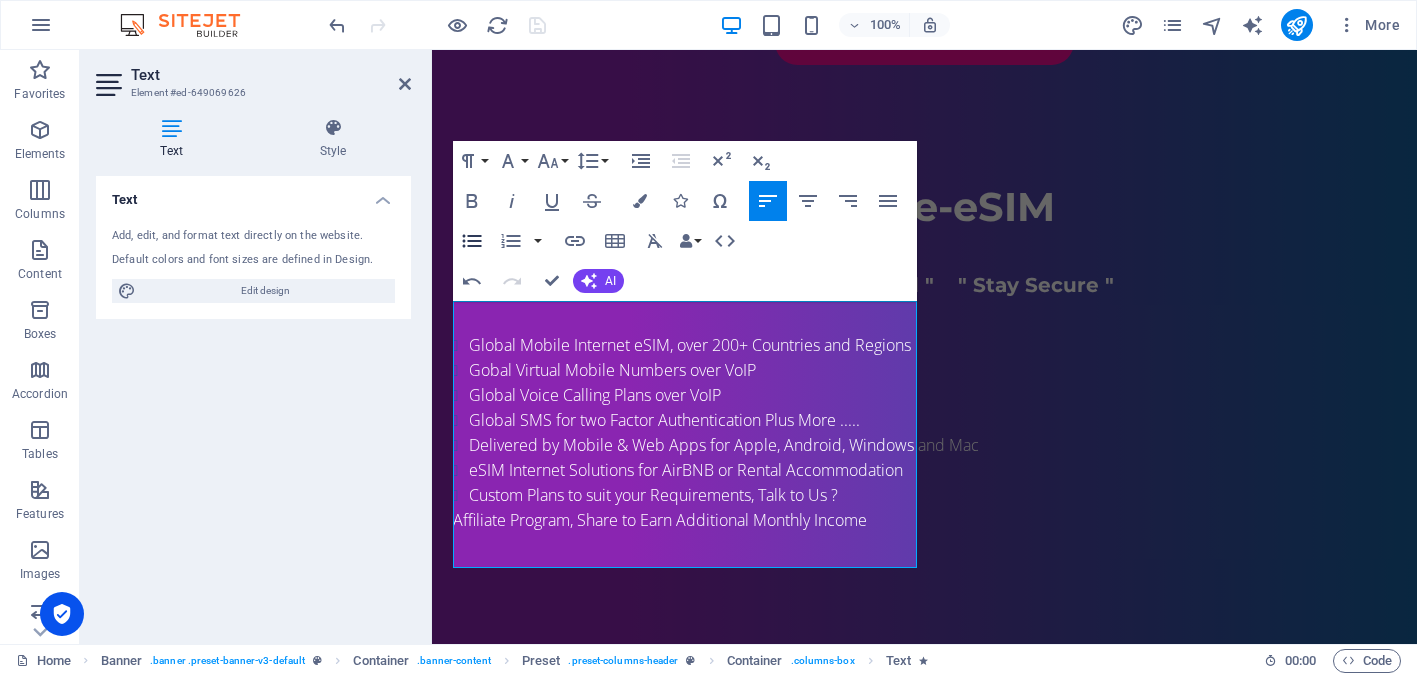 click 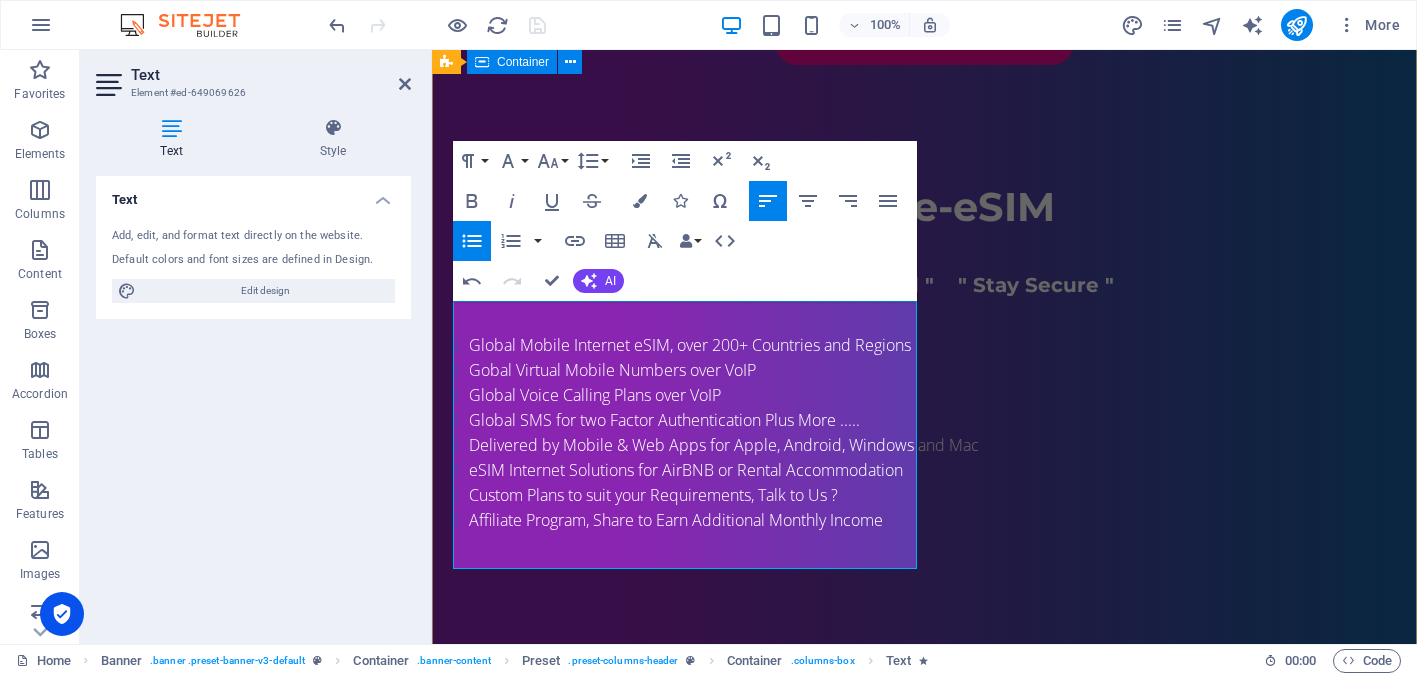 click on "Secure-eSIM " Stay Connected "    " Stay Secure " Global Mobile Internet eSIM, over 200+ Countries and Regions Gobal Virtual Mobile Numbers over VoIP Global Voice Calling Plans over VoIP Global SMS for two Factor Authentication Plus More ..... Delivered by Mobile & Web Apps for Apple, Android, Windows and Mac  eSIM Internet Solutions for AirBNB or Rental Accommodation Custom Plans to suit your Requirements, Talk to Us ? Affiliate Program, Share to Earn Additional Monthly Income   Sign up for  A Free Account Login to your account" at bounding box center (924, 849) 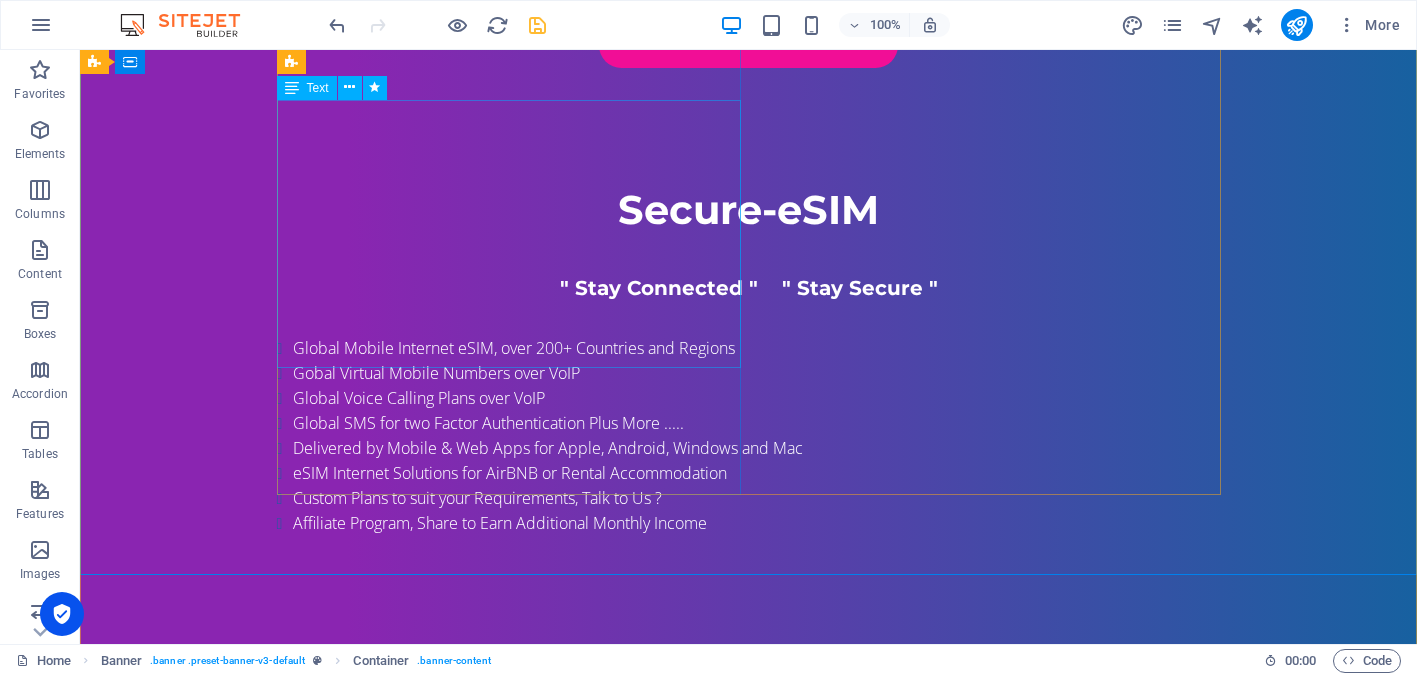 scroll, scrollTop: 160, scrollLeft: 0, axis: vertical 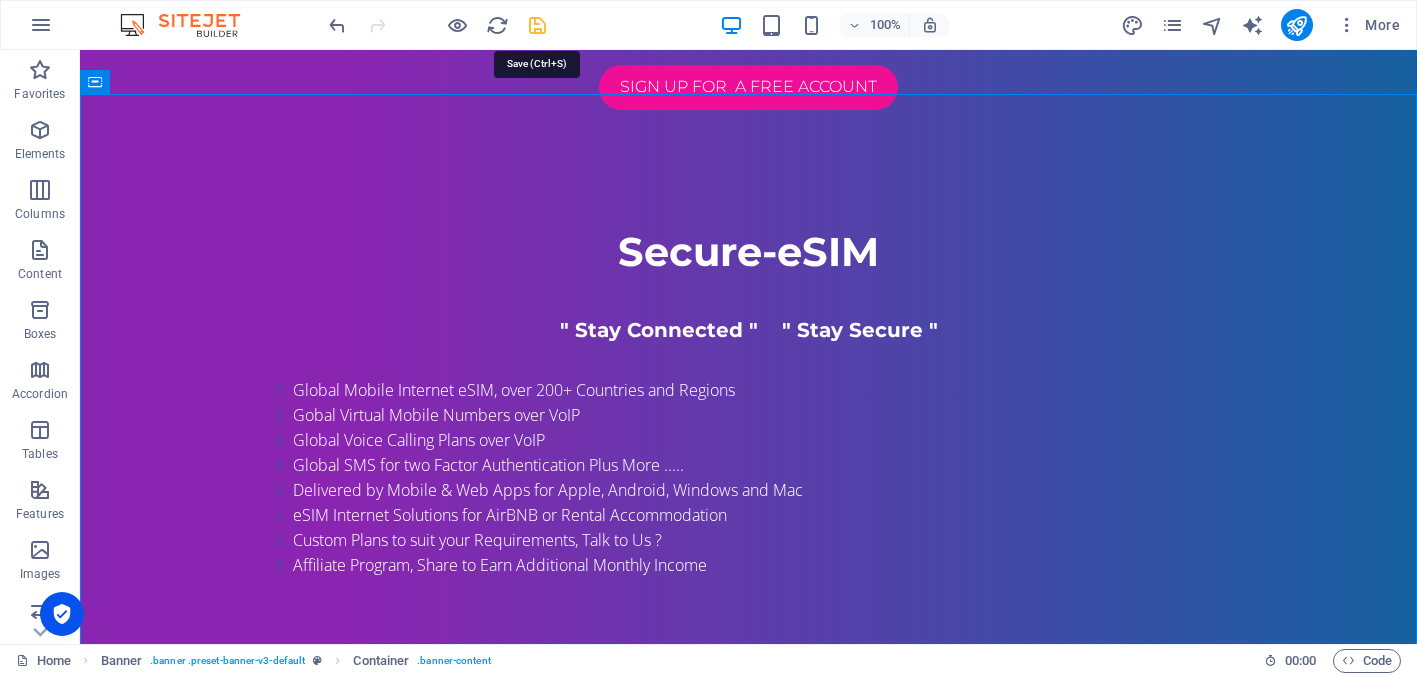 click at bounding box center [537, 25] 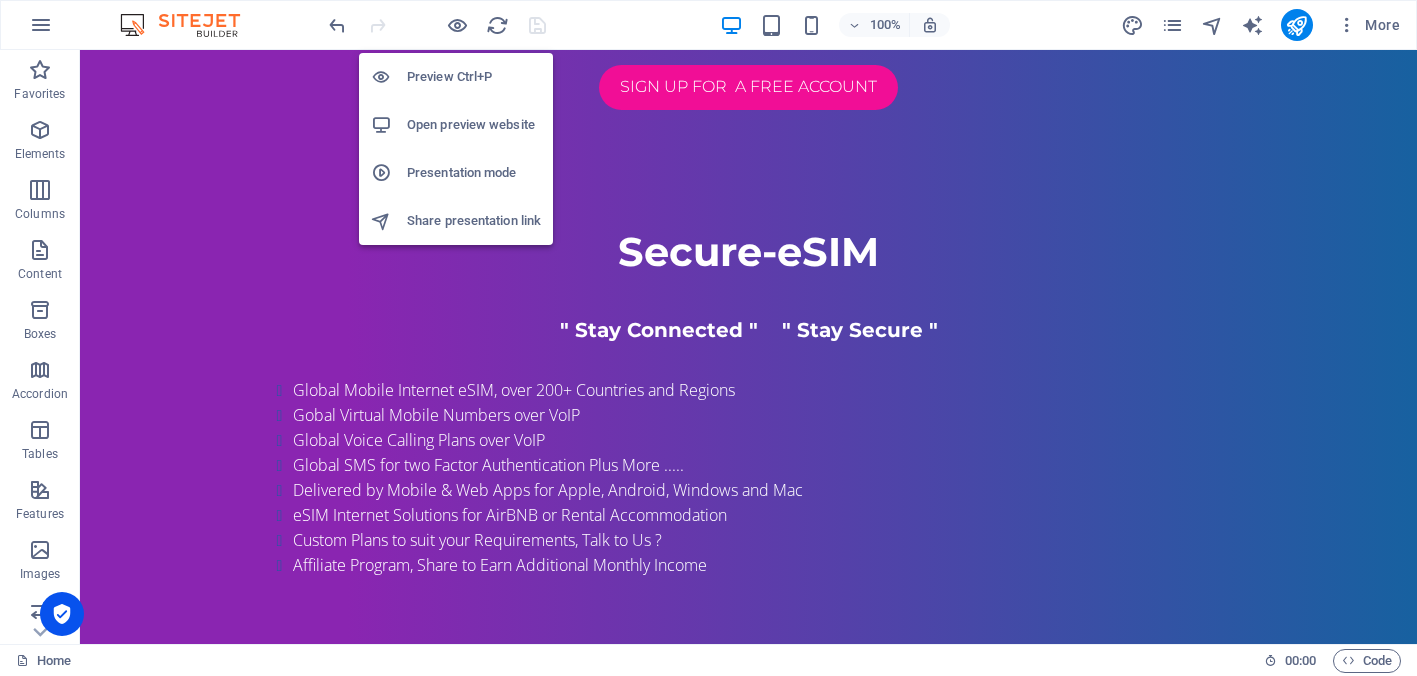 click on "Preview Ctrl+P" at bounding box center [474, 77] 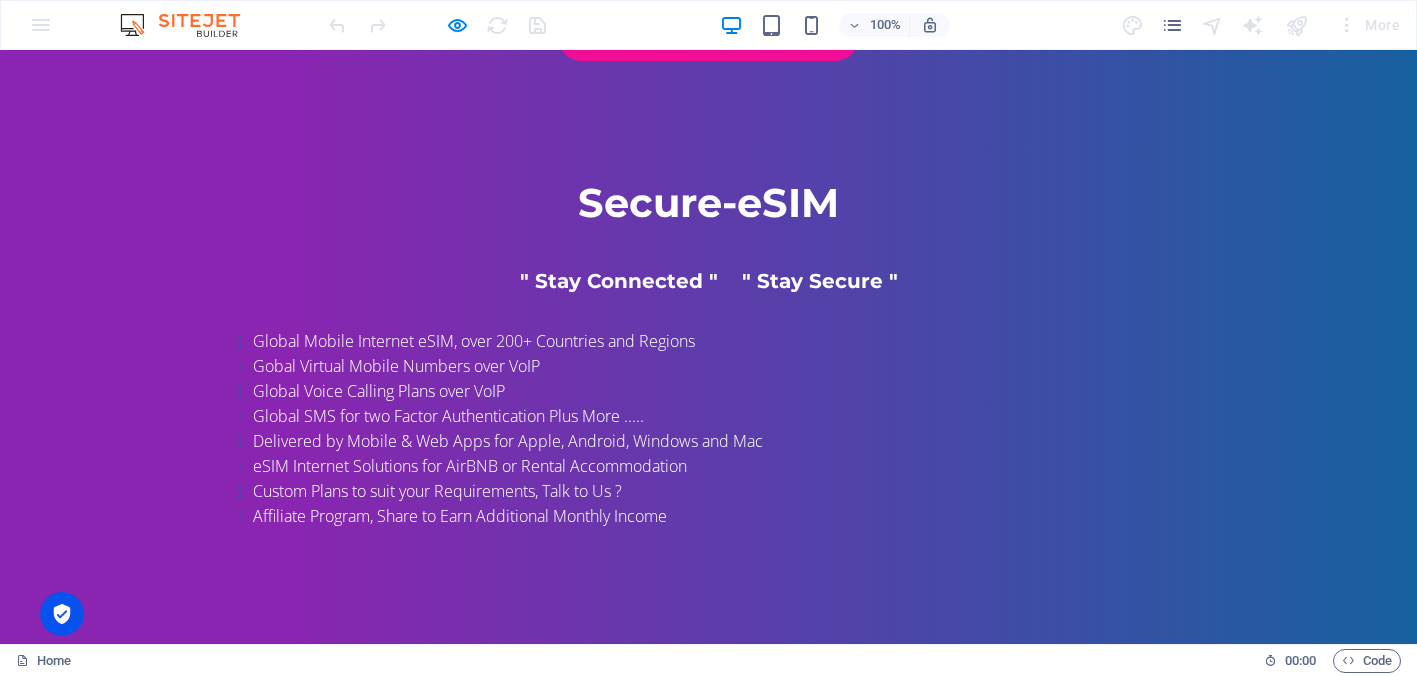 scroll, scrollTop: 169, scrollLeft: 0, axis: vertical 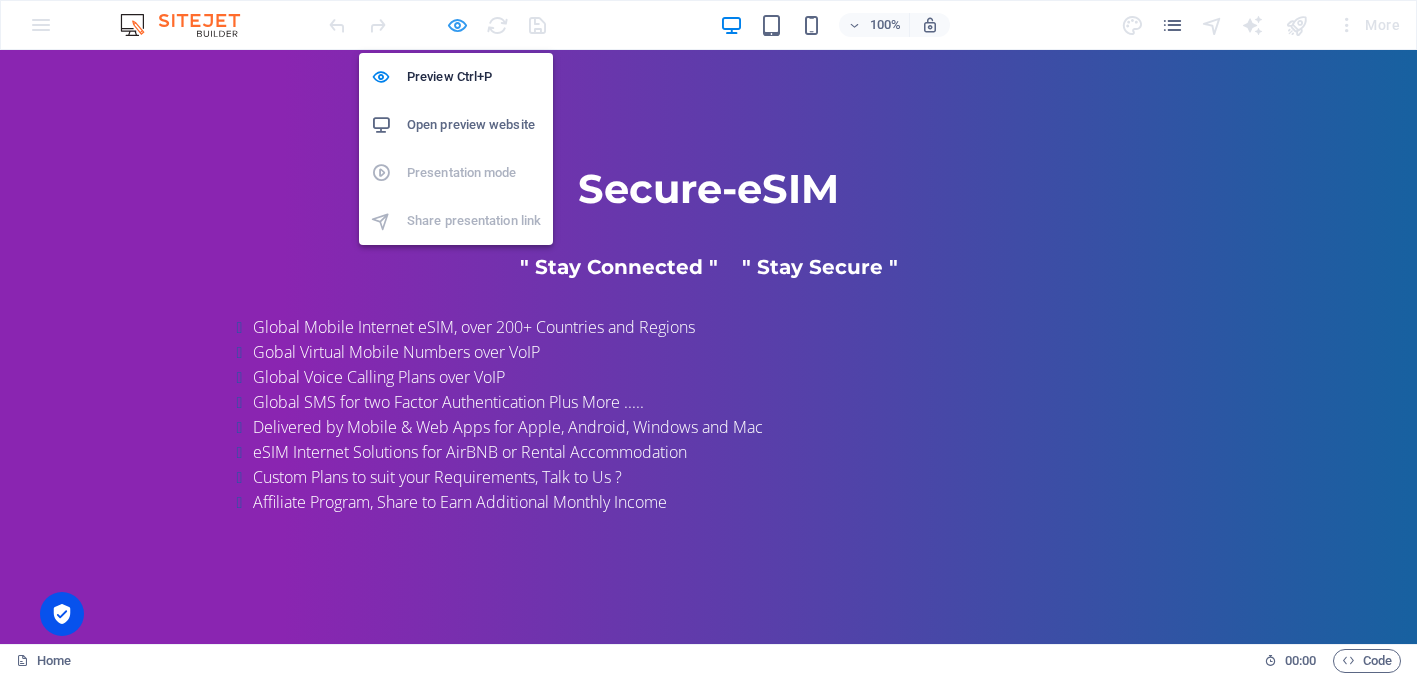 click at bounding box center [457, 25] 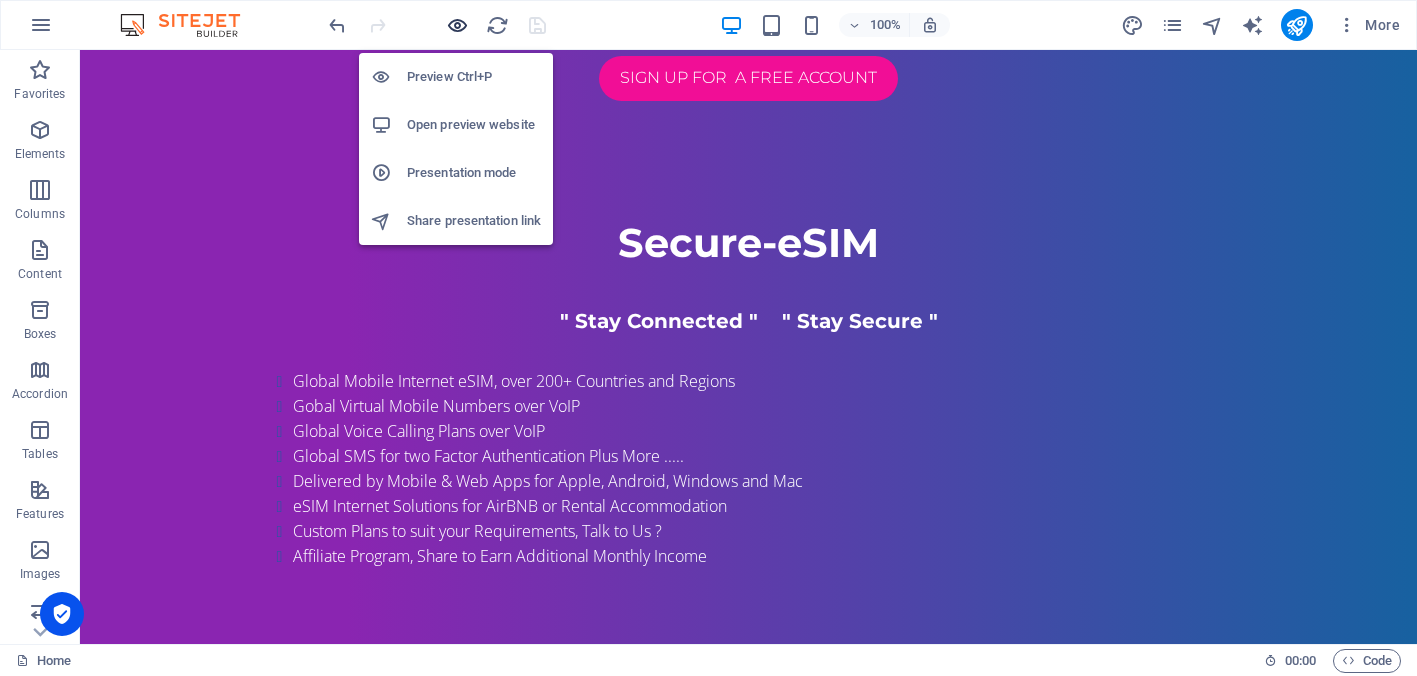 scroll, scrollTop: 223, scrollLeft: 0, axis: vertical 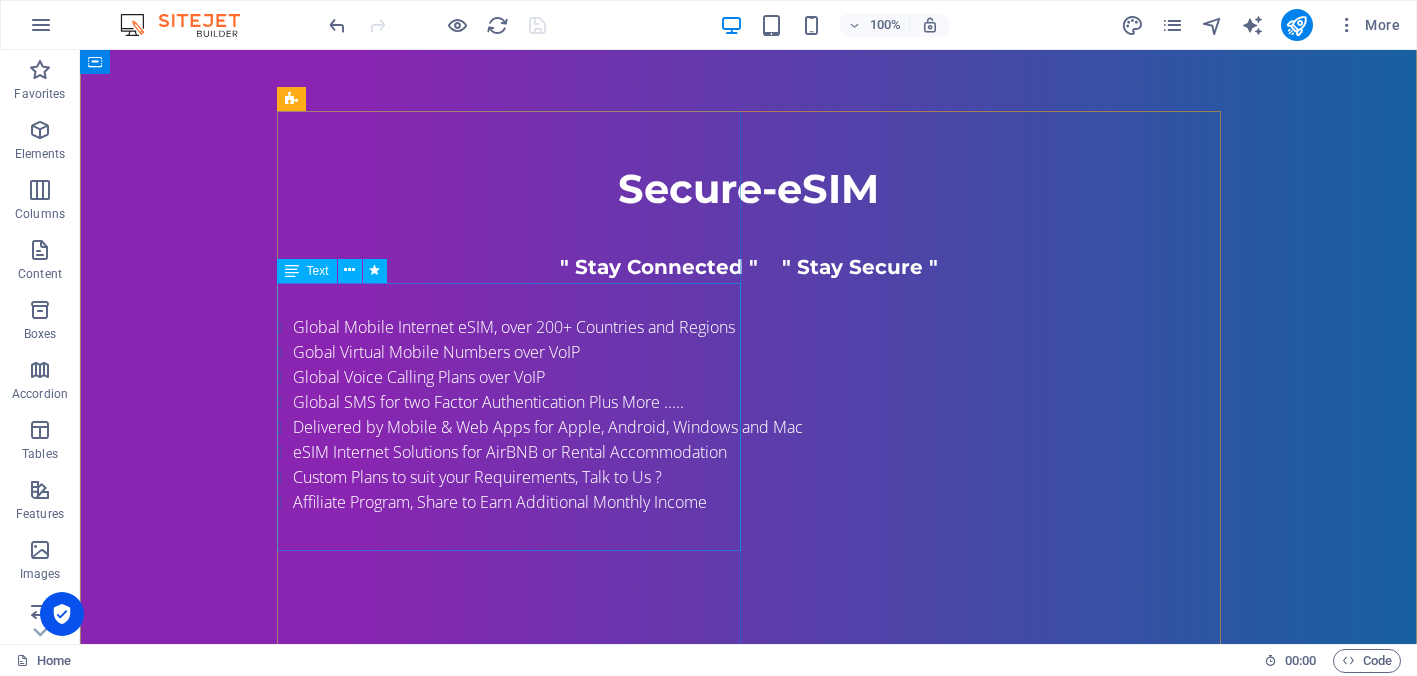 click on "Global Mobile Internet eSIM, over 200+ Countries and Regions Gobal Virtual Mobile Numbers over VoIP Global Voice Calling Plans over VoIP Global SMS for two Factor Authentication Plus More ..... Delivered by Mobile & Web Apps for Apple, Android, Windows and Mac  eSIM Internet Solutions for AirBNB or Rental Accommodation Custom Plans to suit your Requirements, Talk to Us ? Affiliate Program, Share to Earn Additional Monthly Income" at bounding box center [749, 439] 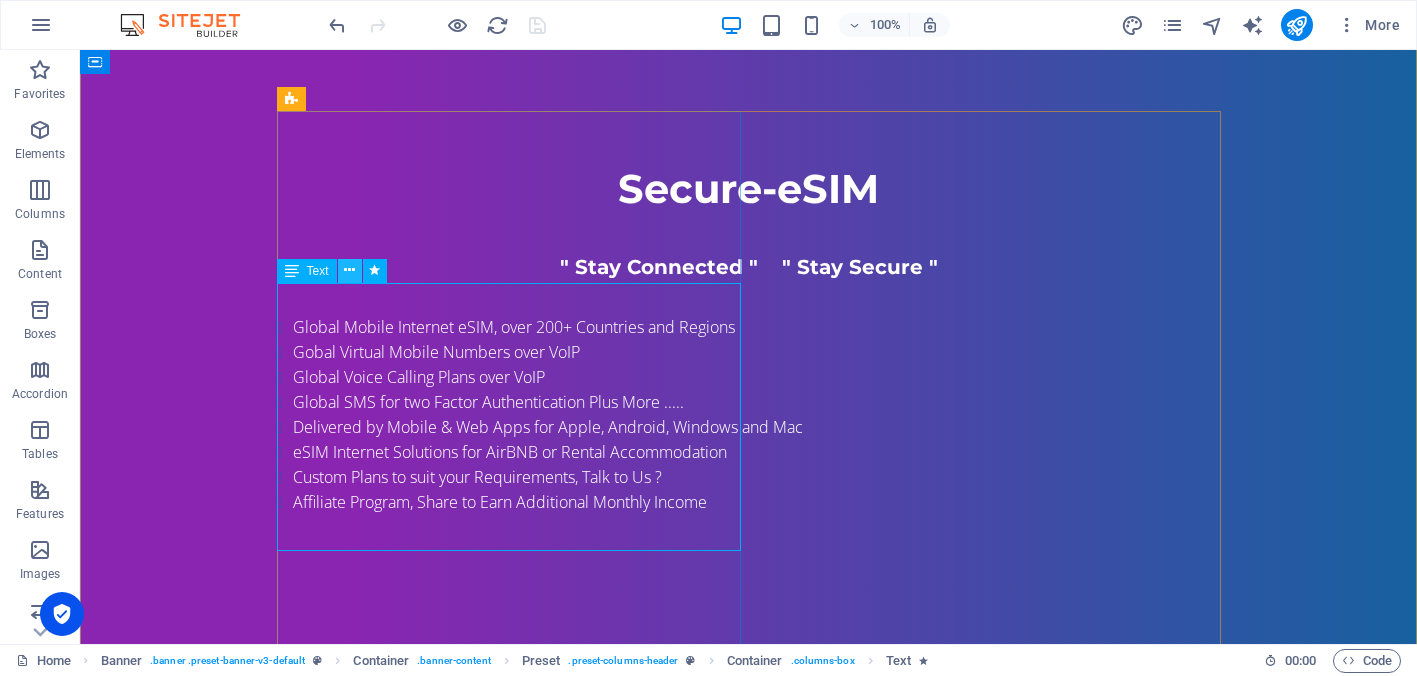 click at bounding box center [349, 270] 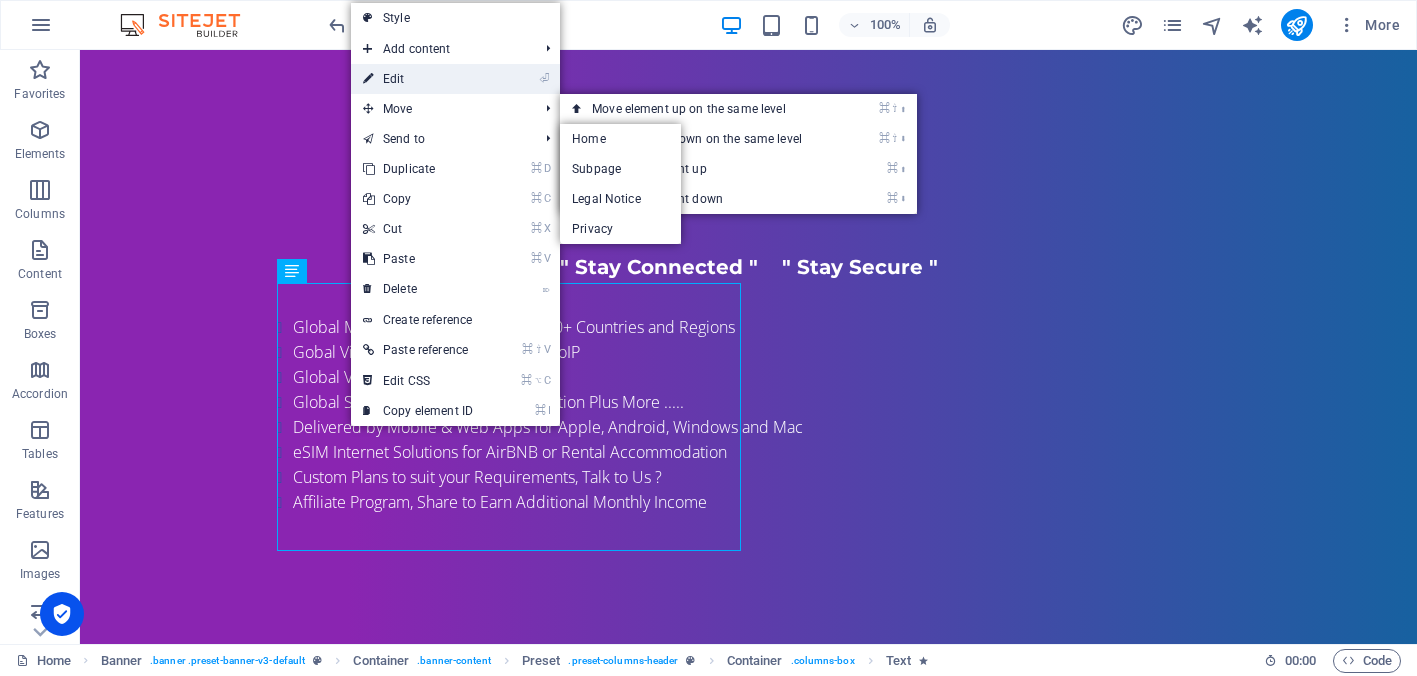 click on "⏎  Edit" at bounding box center [418, 79] 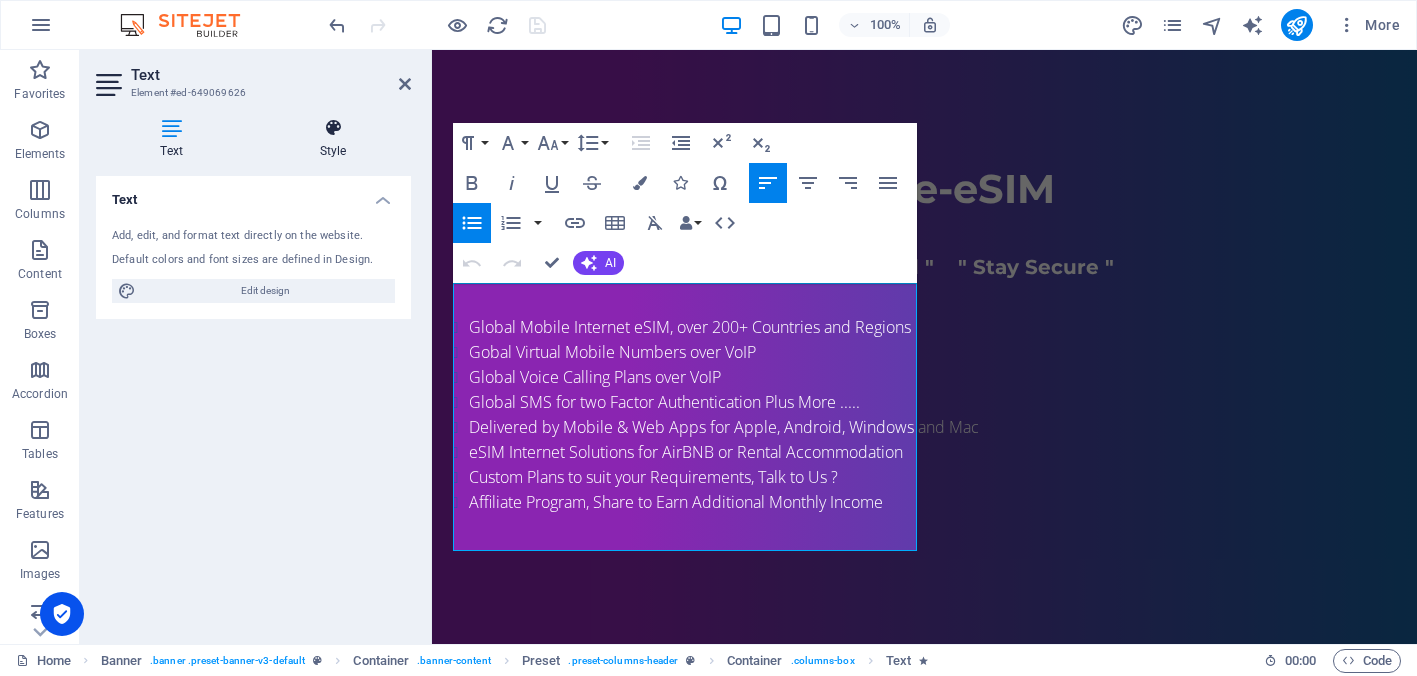 click on "Style" at bounding box center [333, 139] 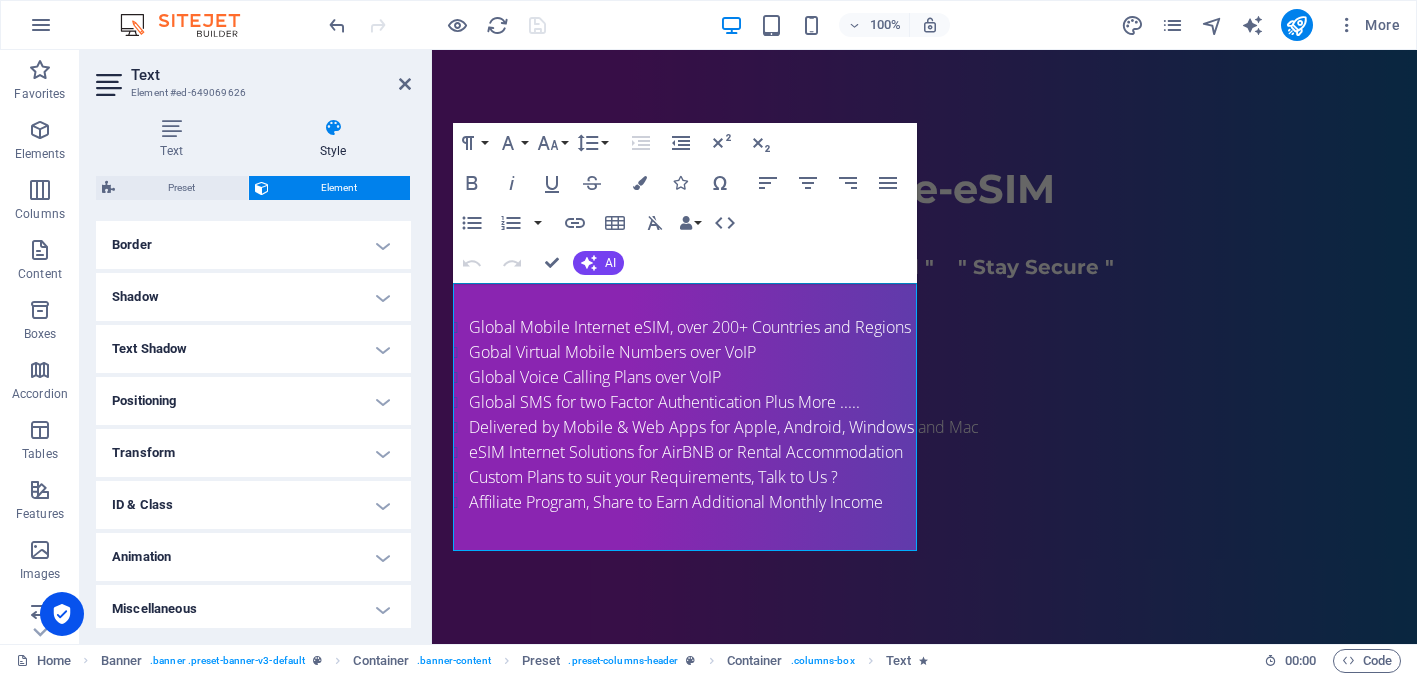 scroll, scrollTop: 434, scrollLeft: 0, axis: vertical 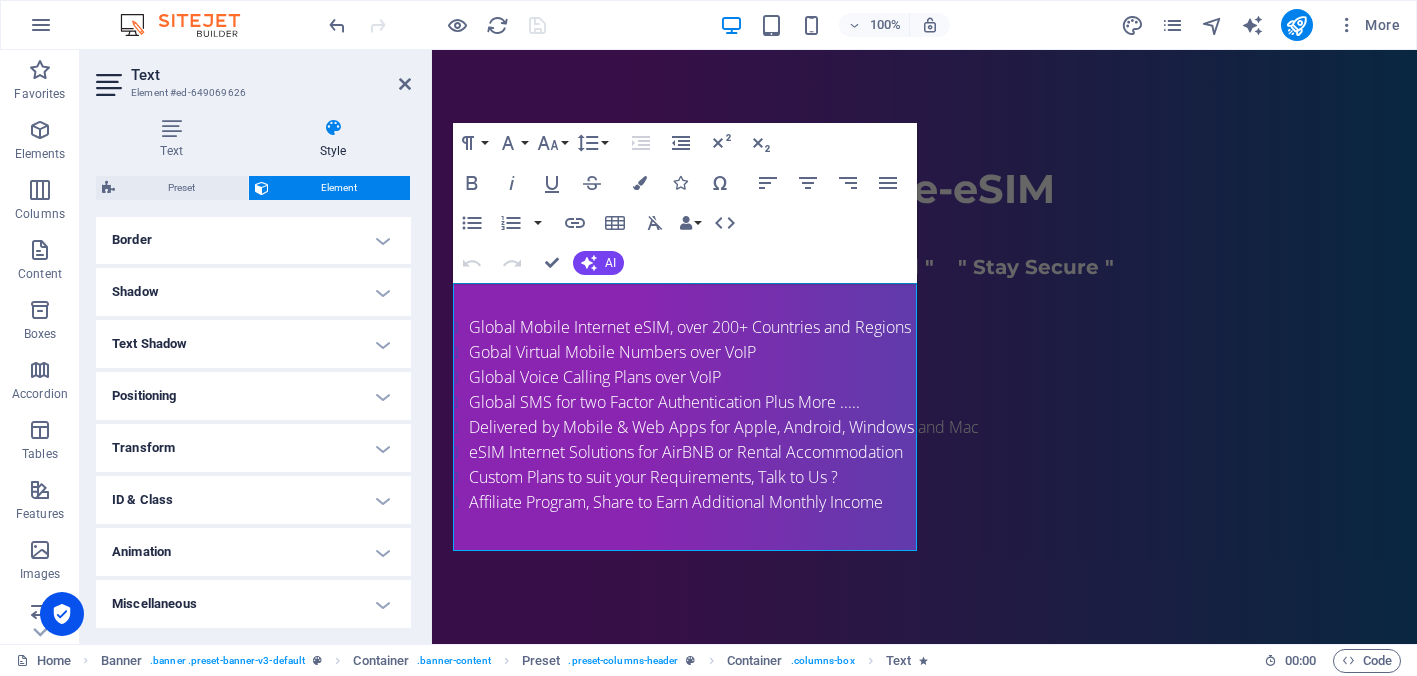 click on "Shadow" at bounding box center [253, 292] 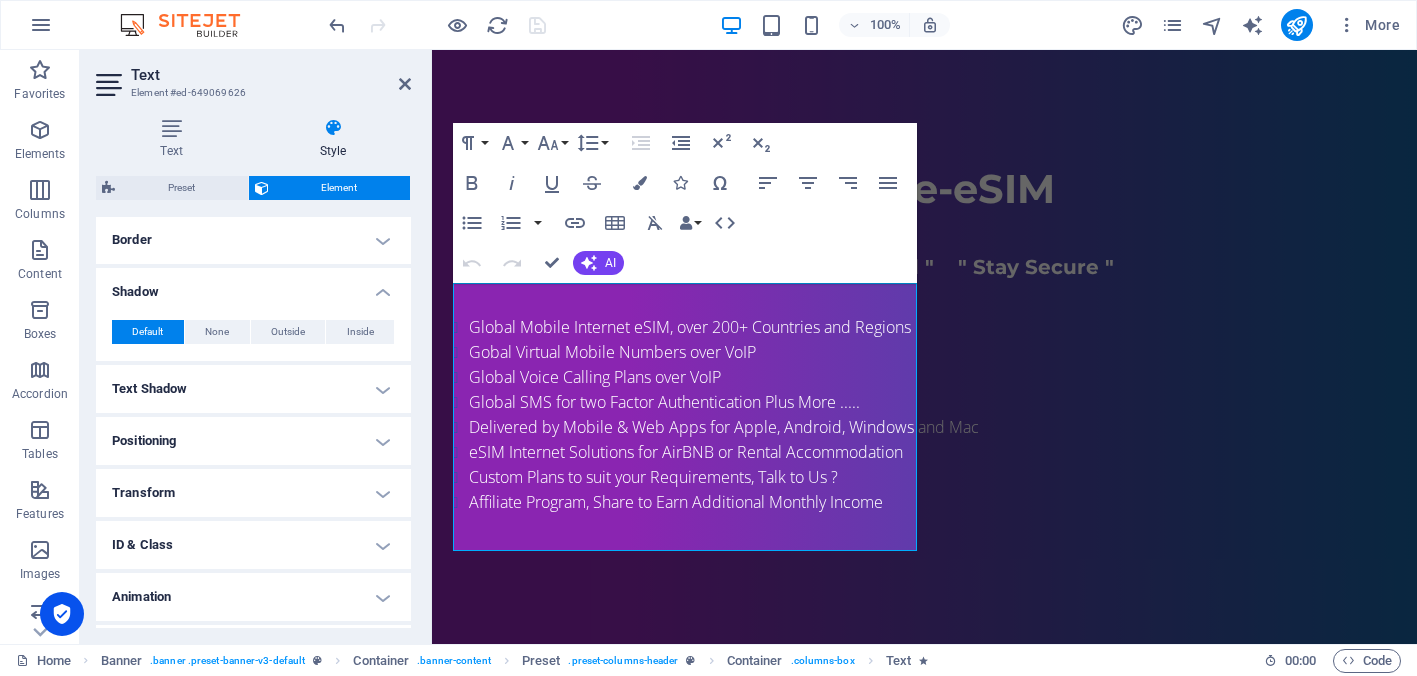 click on "Shadow" at bounding box center (253, 286) 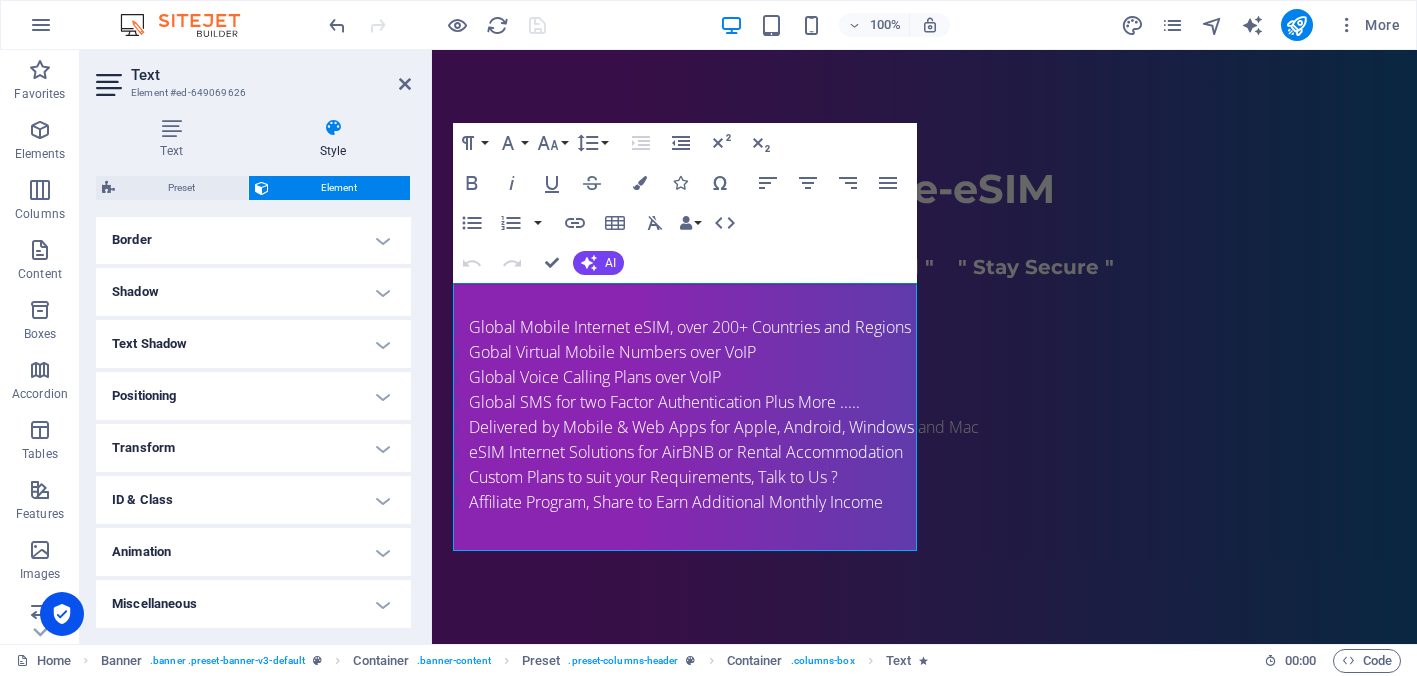 click on "Text Shadow" at bounding box center [253, 344] 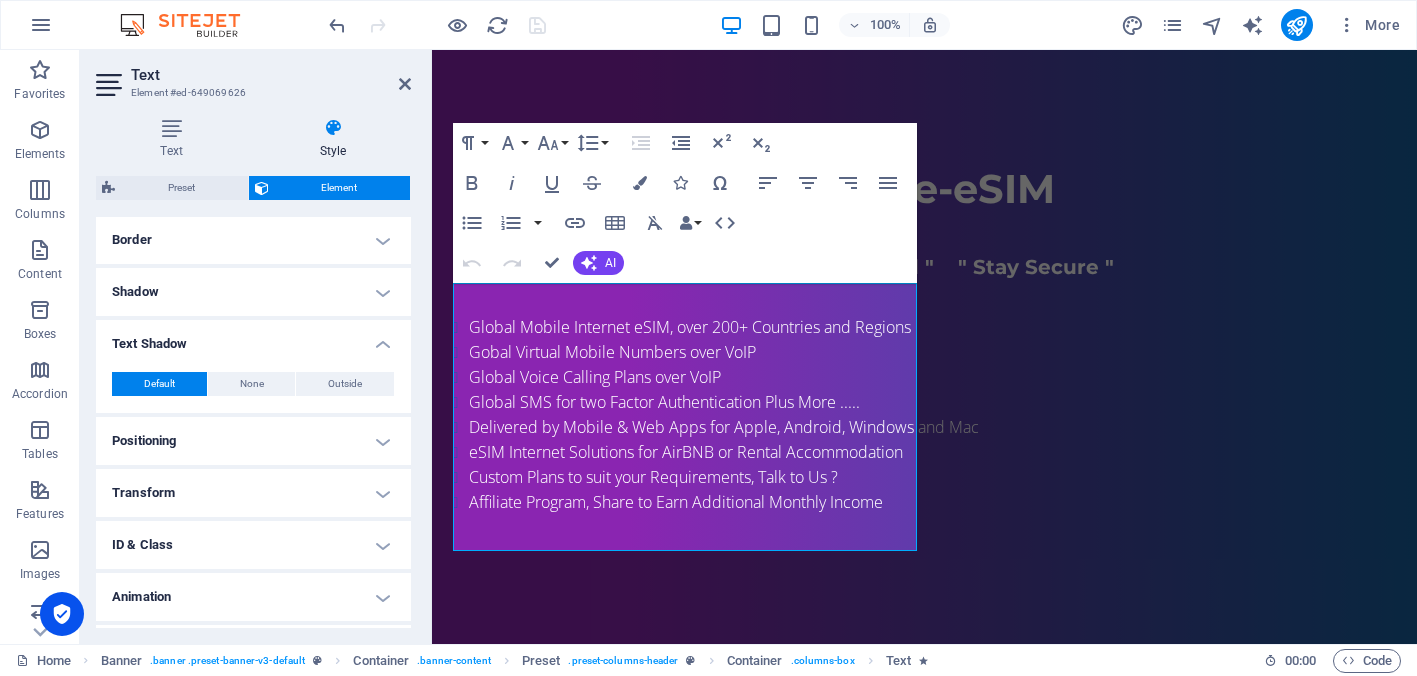click on "Text Shadow" at bounding box center [253, 338] 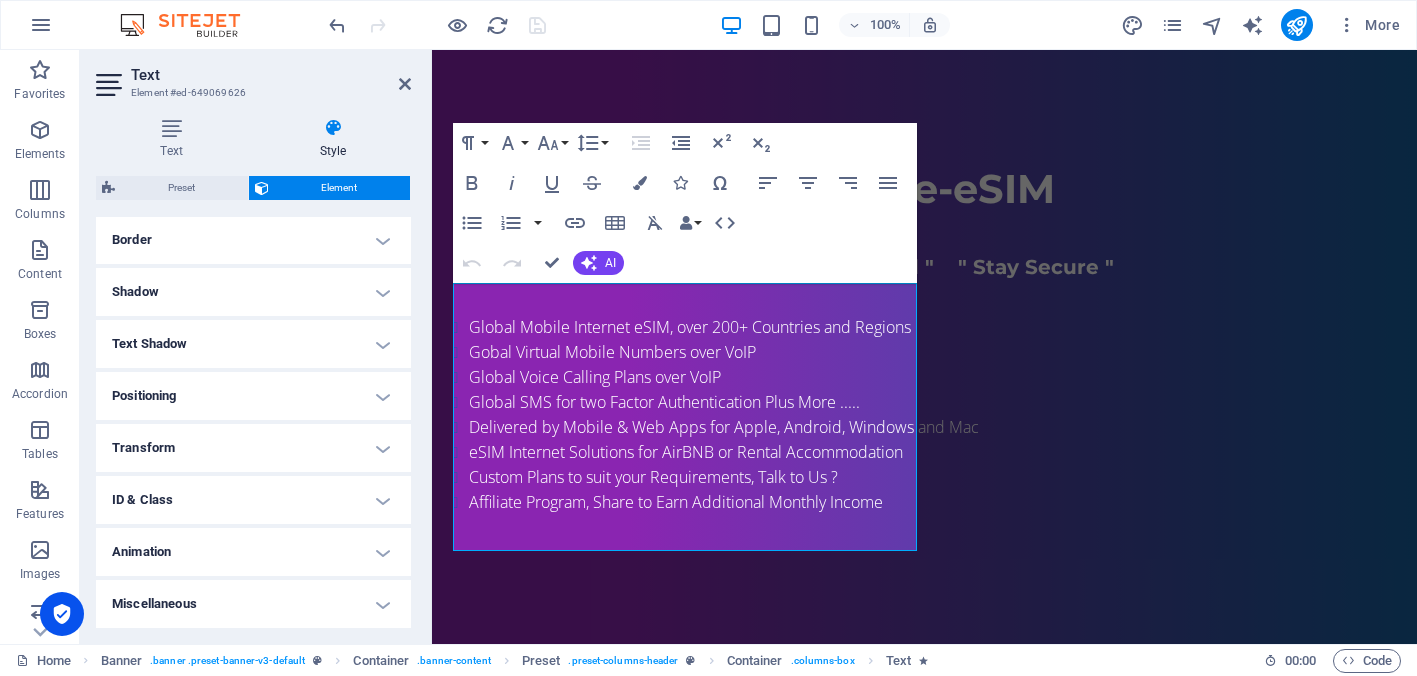 click on "Positioning" at bounding box center [253, 396] 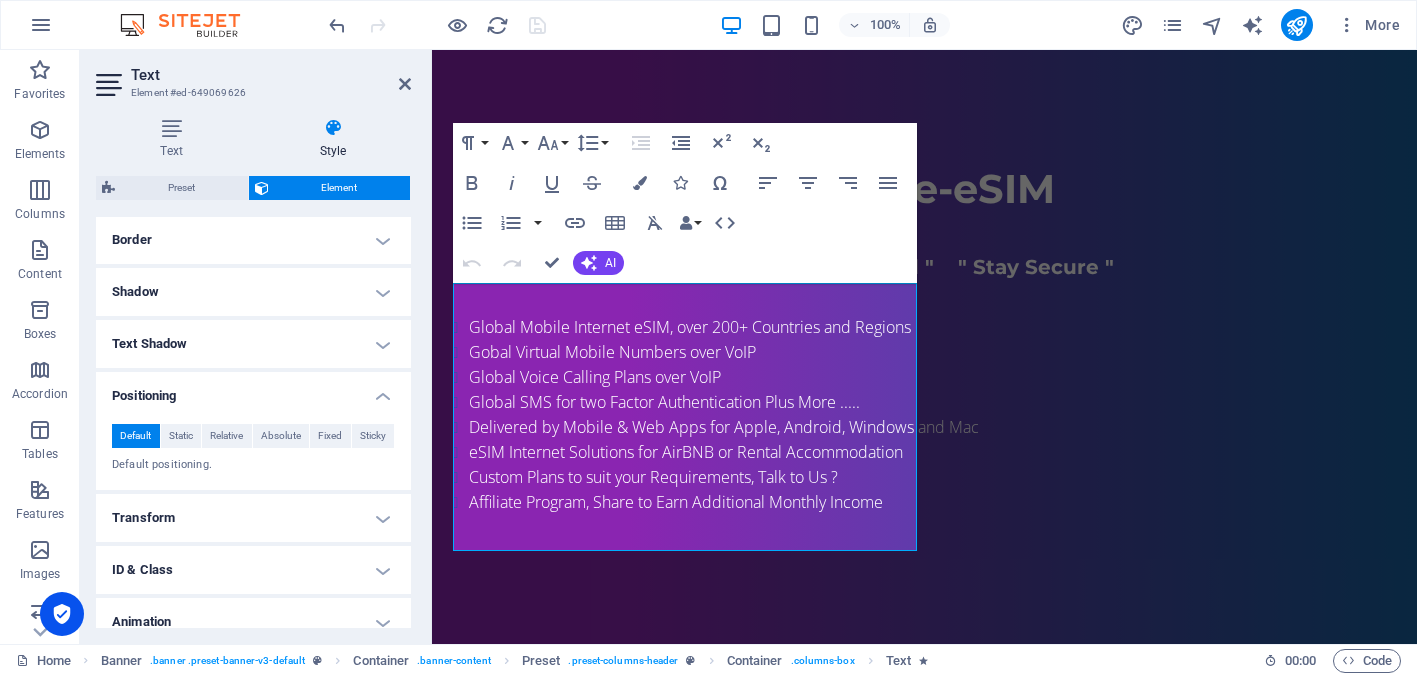 click on "Positioning" at bounding box center [253, 390] 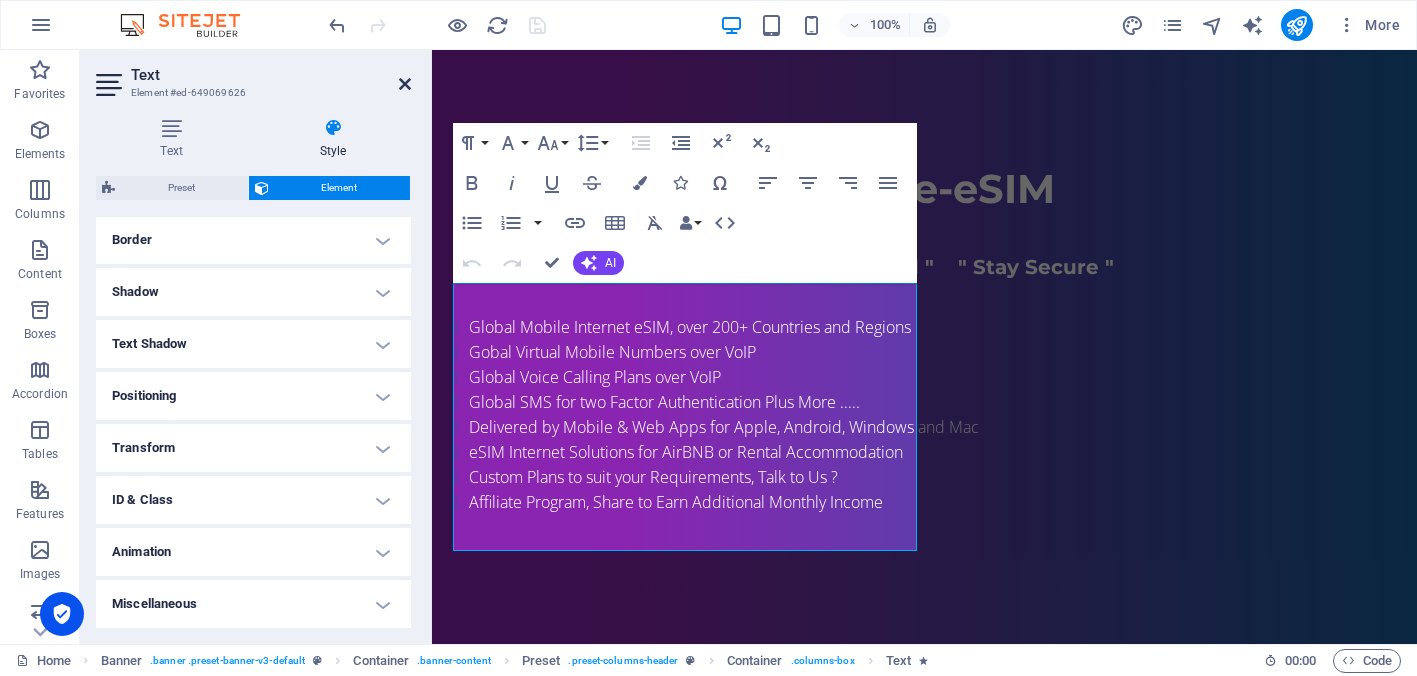 click on "Text Element #ed-649069626 Text Style Text Add, edit, and format text directly on the website. Default colors and font sizes are defined in Design. Edit design Alignment Left aligned Centered Right aligned Preset Element Layout How this element expands within the layout (Flexbox). Size Default auto px % 1/1 1/2 1/3 1/4 1/5 1/6 1/7 1/8 1/9 1/10 Grow Shrink Order Container layout Visible Visible Opacity 100 % Overflow Spacing Margin Default auto px % rem vw vh Custom Custom auto px % rem vw vh auto px % rem vw vh auto px % rem vw vh auto px % rem vw vh Padding Default px rem % vh vw Custom Custom px rem % vh vw px rem % vh vw px rem % vh vw px rem % vh vw Border Style              - Width 1 auto px rem % vh vw Custom Custom 1 auto px rem % vh vw 1 auto px rem % vh vw 1 auto px rem % vh vw 1 auto px rem % vh vw  - Color Round corners Default px rem % vh vw Custom Custom px rem % vh vw px rem % vh vw px rem % vh vw px rem % vh vw Shadow Default None Outside Inside Color X offset 0 px rem vh vw Y offset" at bounding box center [256, 347] 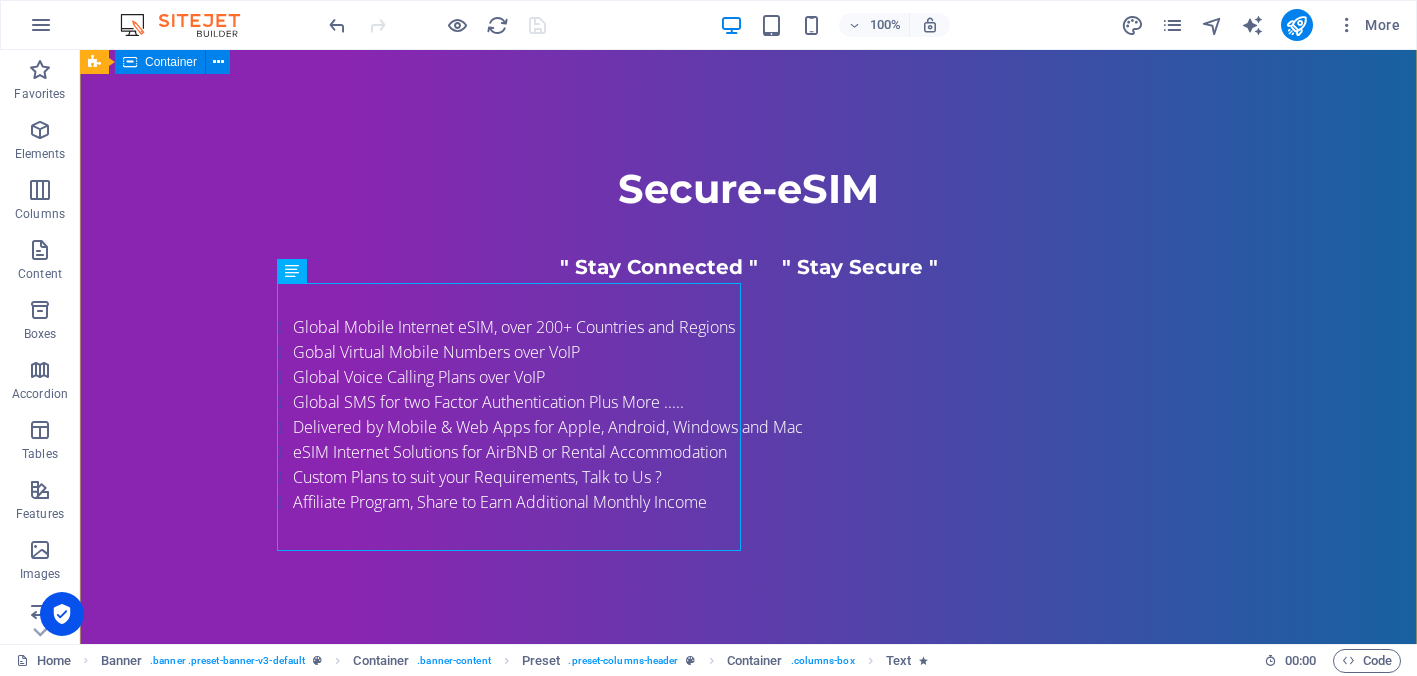 click on "Secure-eSIM " Stay Connected "    " Stay Secure " Global Mobile Internet eSIM, over 200+ Countries and Regions Gobal Virtual Mobile Numbers over VoIP Global Voice Calling Plans over VoIP Global SMS for two Factor Authentication Plus More ..... Delivered by Mobile & Web Apps for Apple, Android, Windows and Mac  eSIM Internet Solutions for AirBNB or Rental Accommodation Custom Plans to suit your Requirements, Talk to Us ? Affiliate Program, Share to Earn Additional Monthly Income   Sign up for  A Free Account Login to your account" at bounding box center [748, 831] 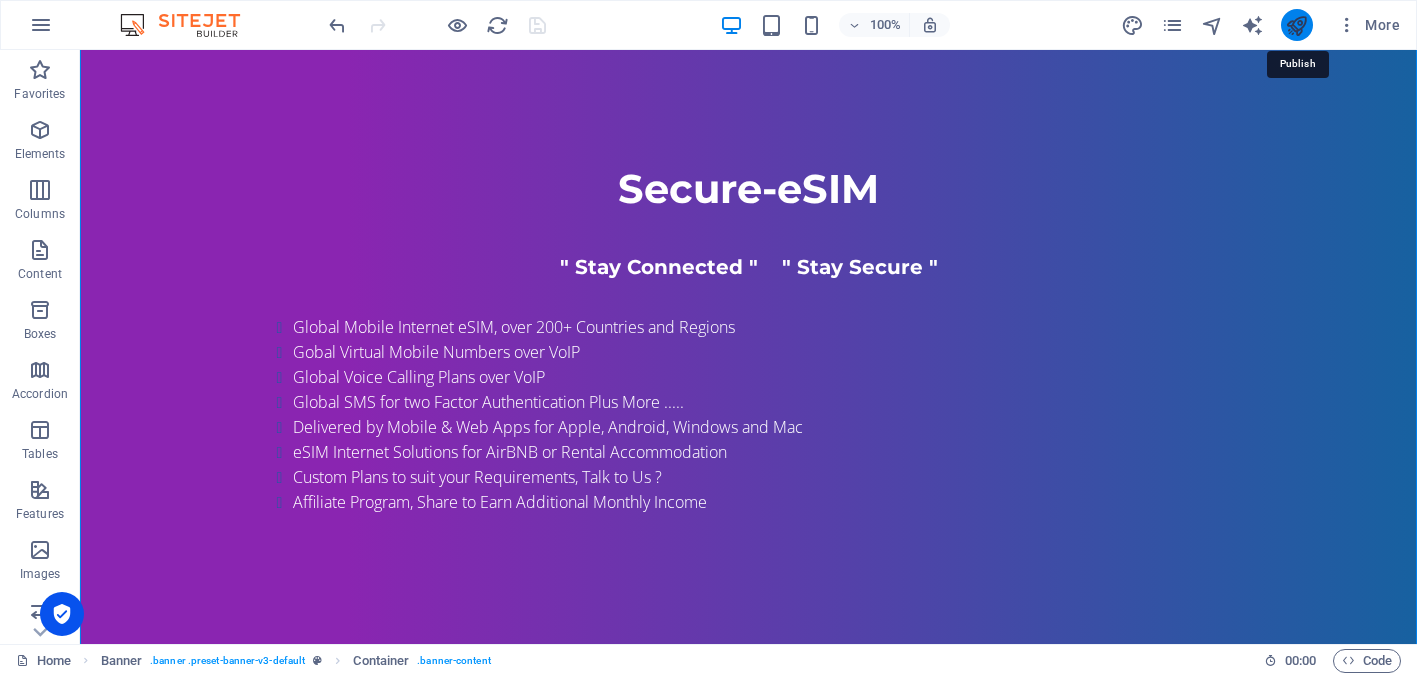 click at bounding box center (1296, 25) 